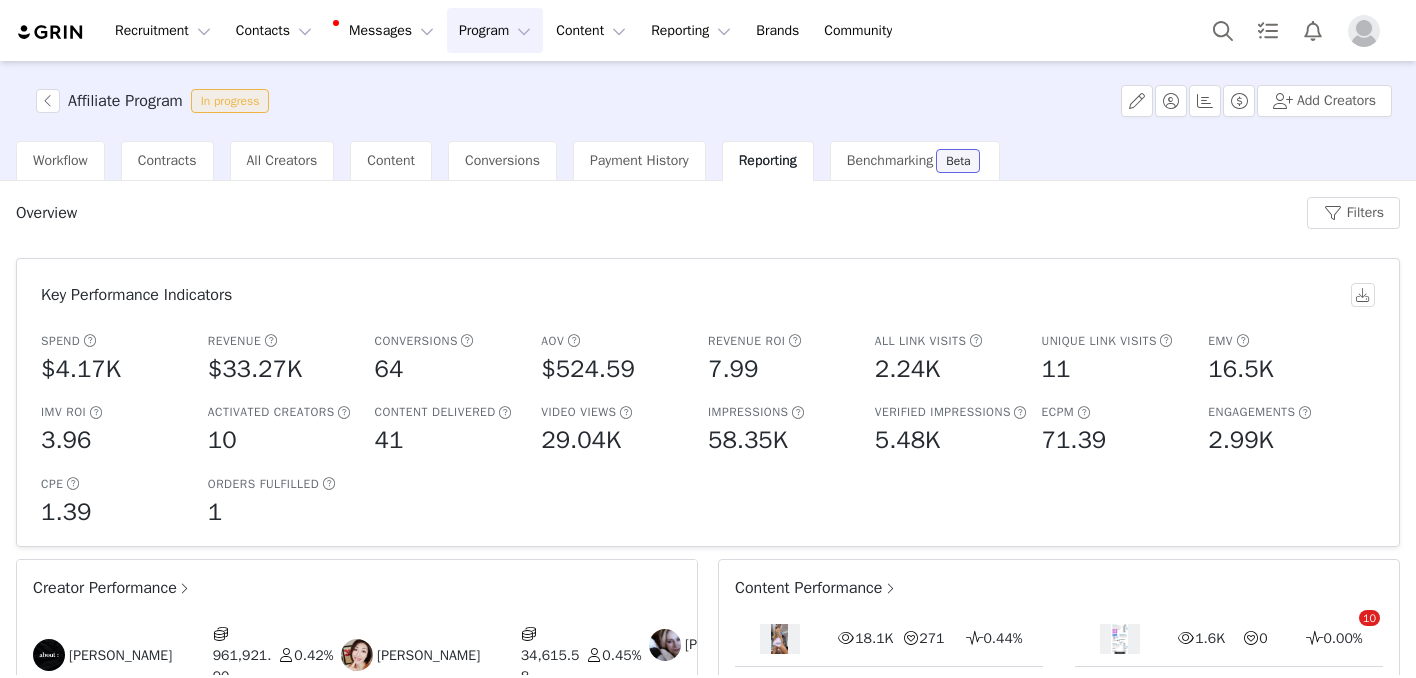 scroll, scrollTop: 0, scrollLeft: 0, axis: both 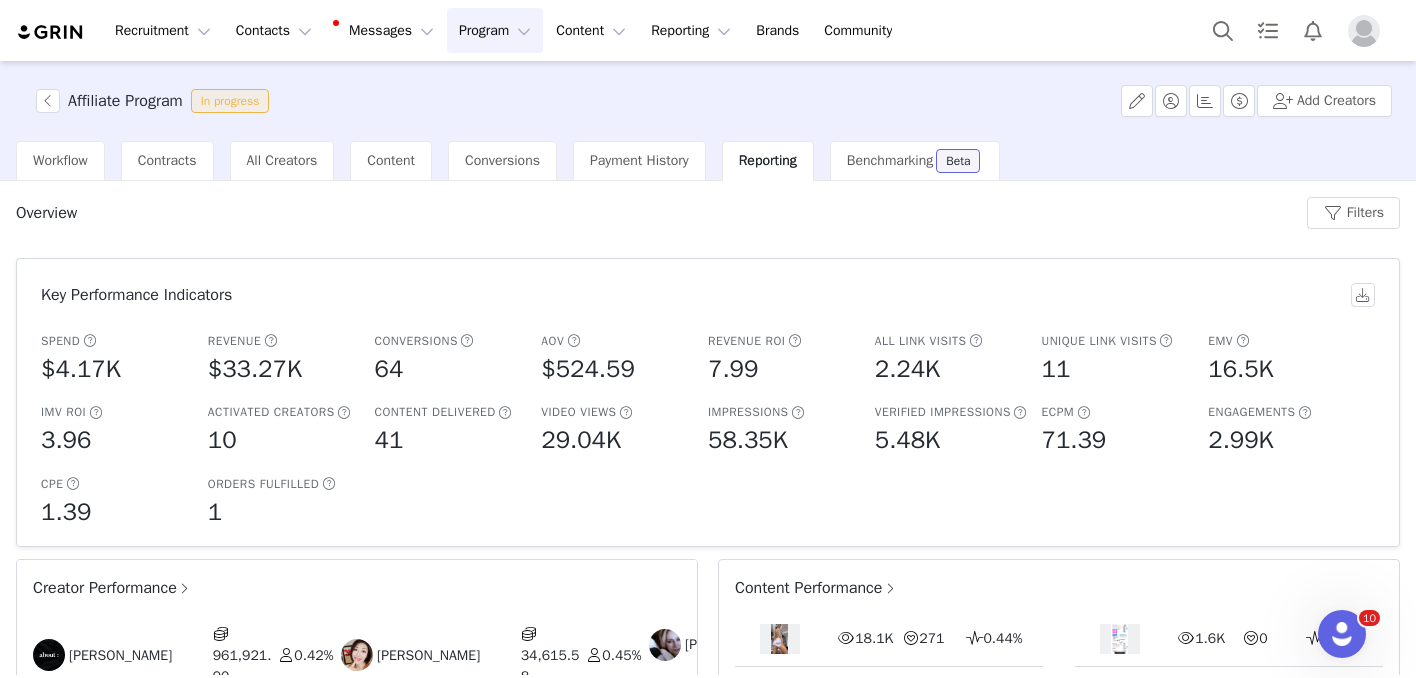 click on "Program Program" at bounding box center (495, 30) 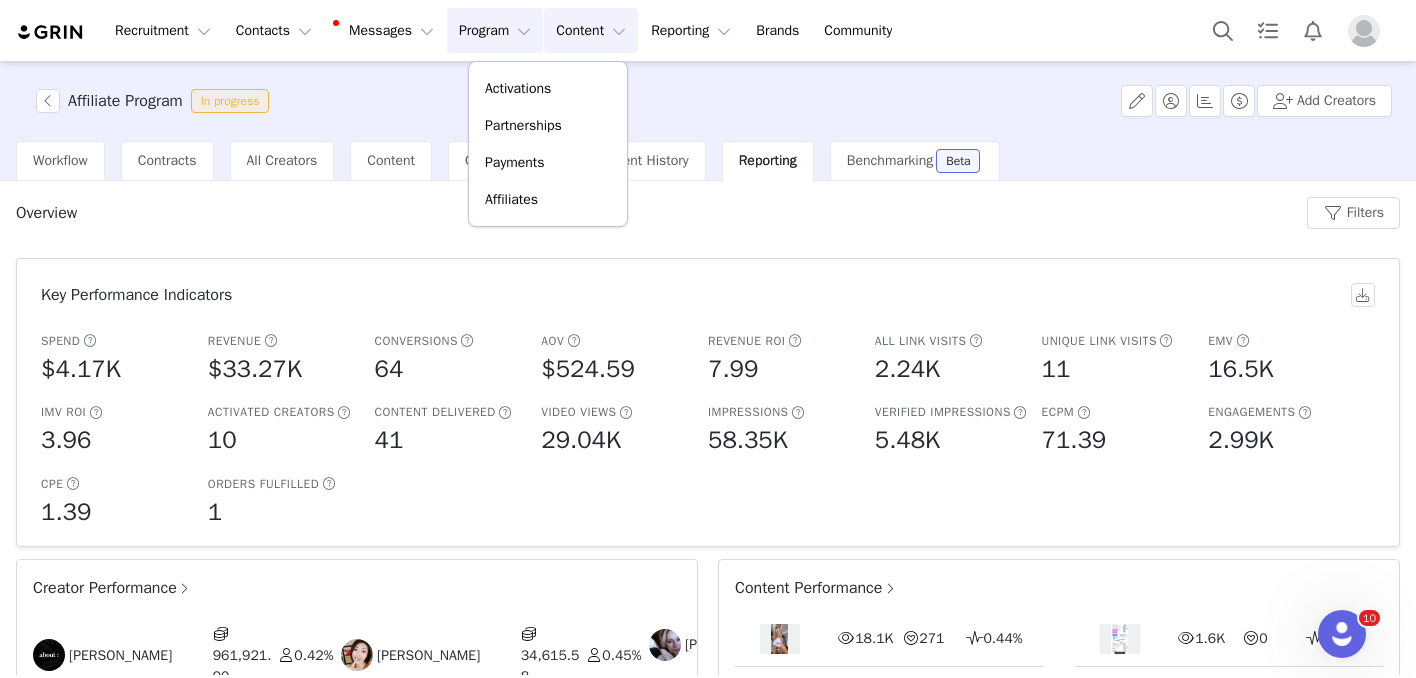 click on "Content Content" at bounding box center [591, 30] 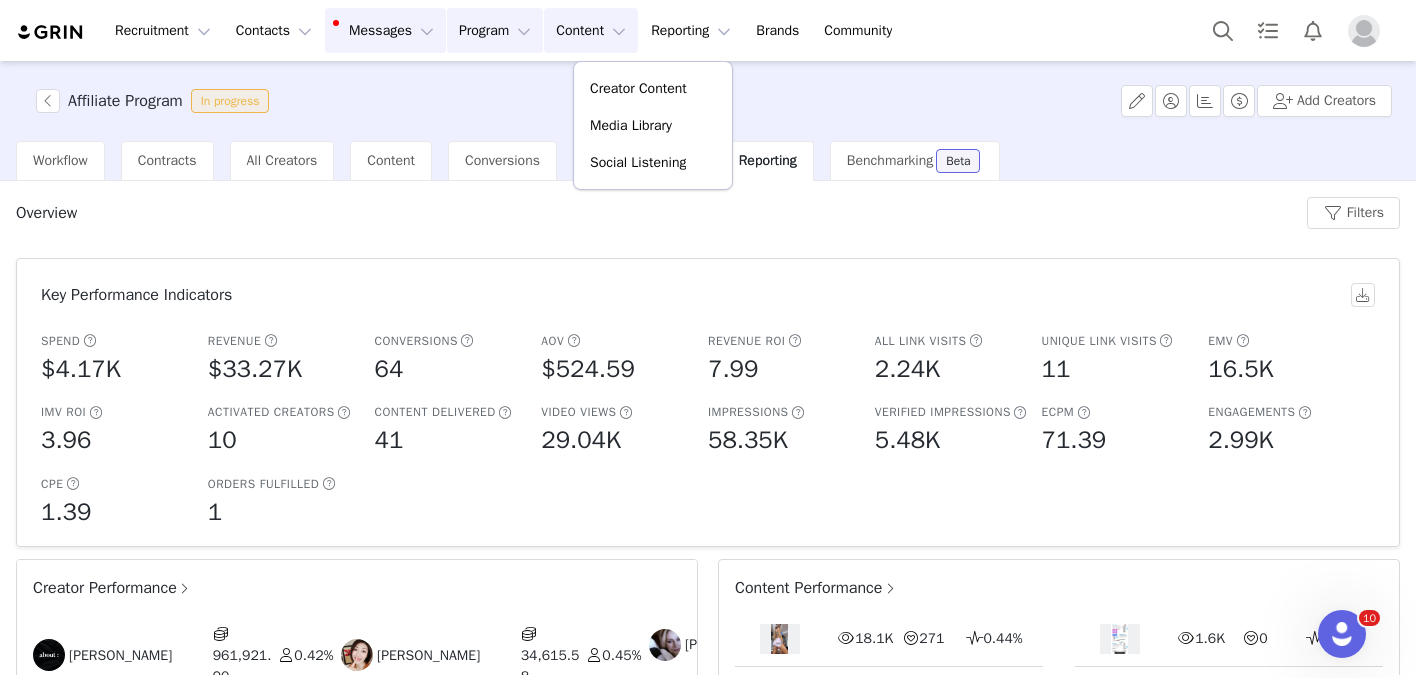 click on "Messages Messages" at bounding box center [385, 30] 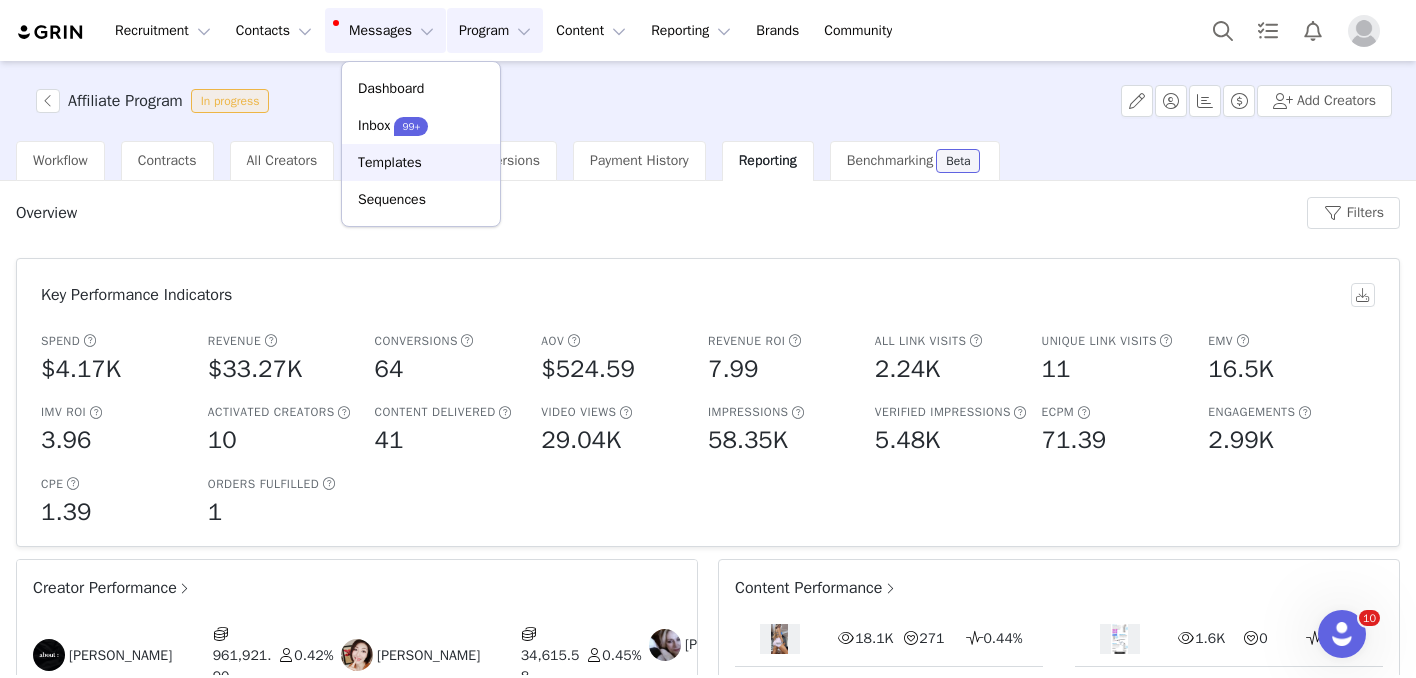 click on "Templates" at bounding box center [390, 162] 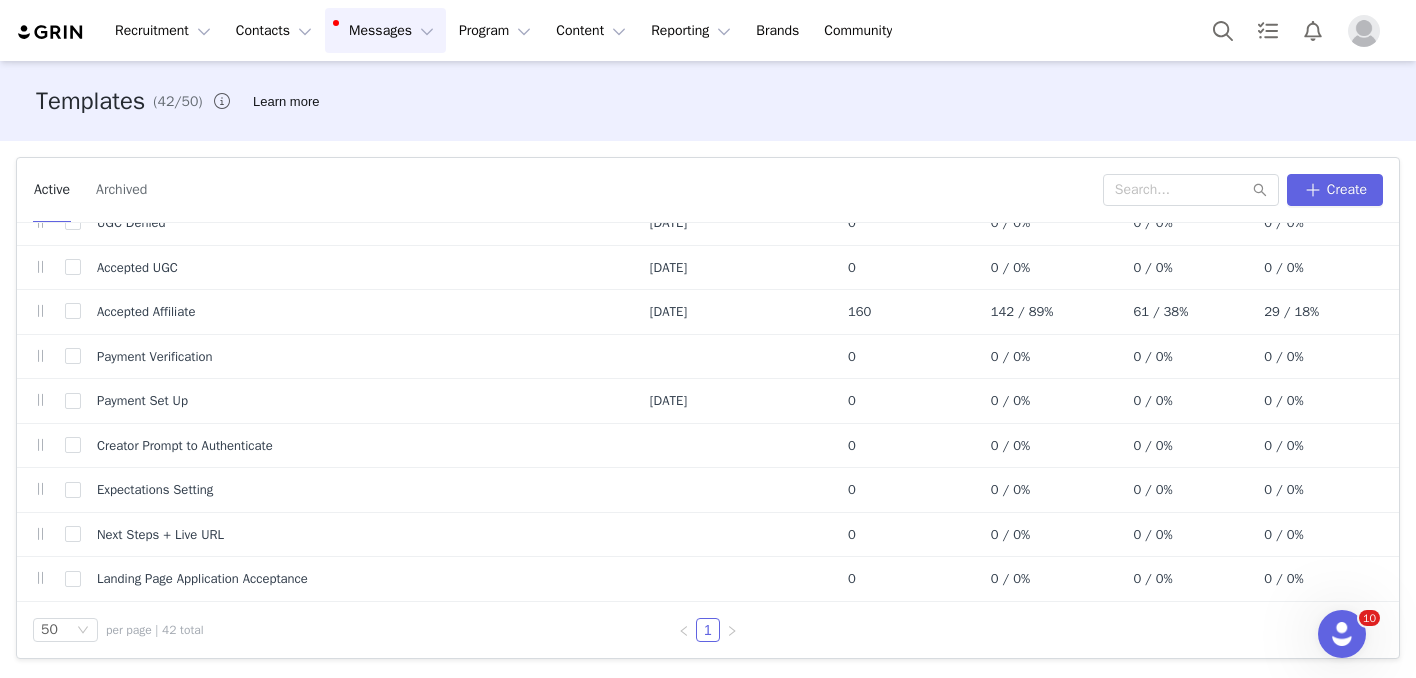 scroll, scrollTop: 0, scrollLeft: 0, axis: both 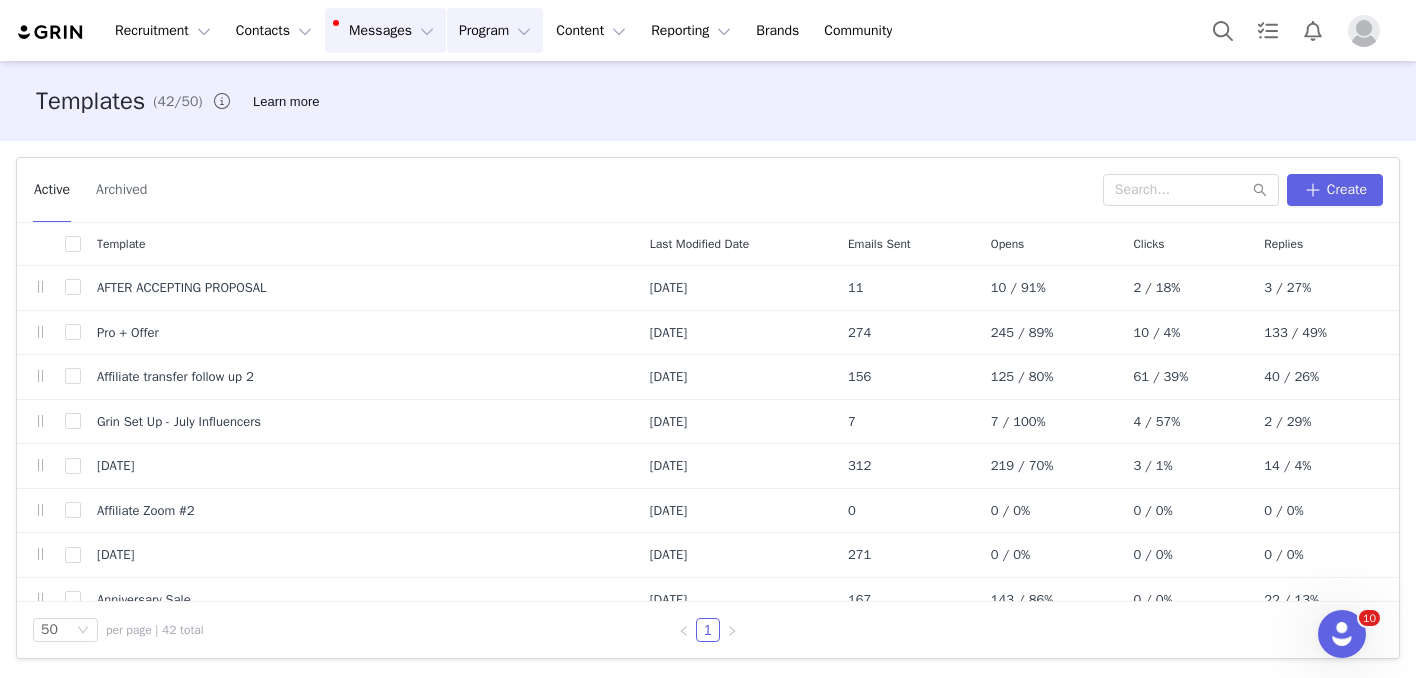 click on "Program Program" at bounding box center (495, 30) 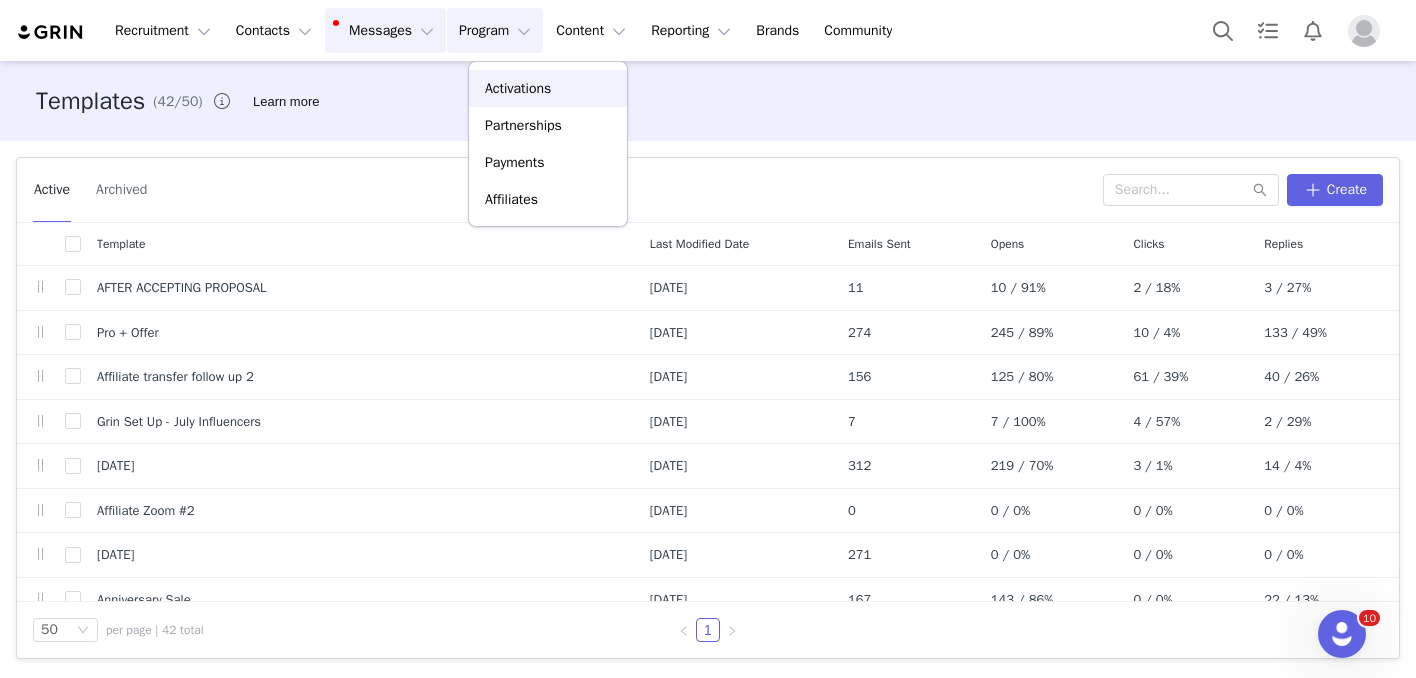 click on "Activations" at bounding box center [518, 88] 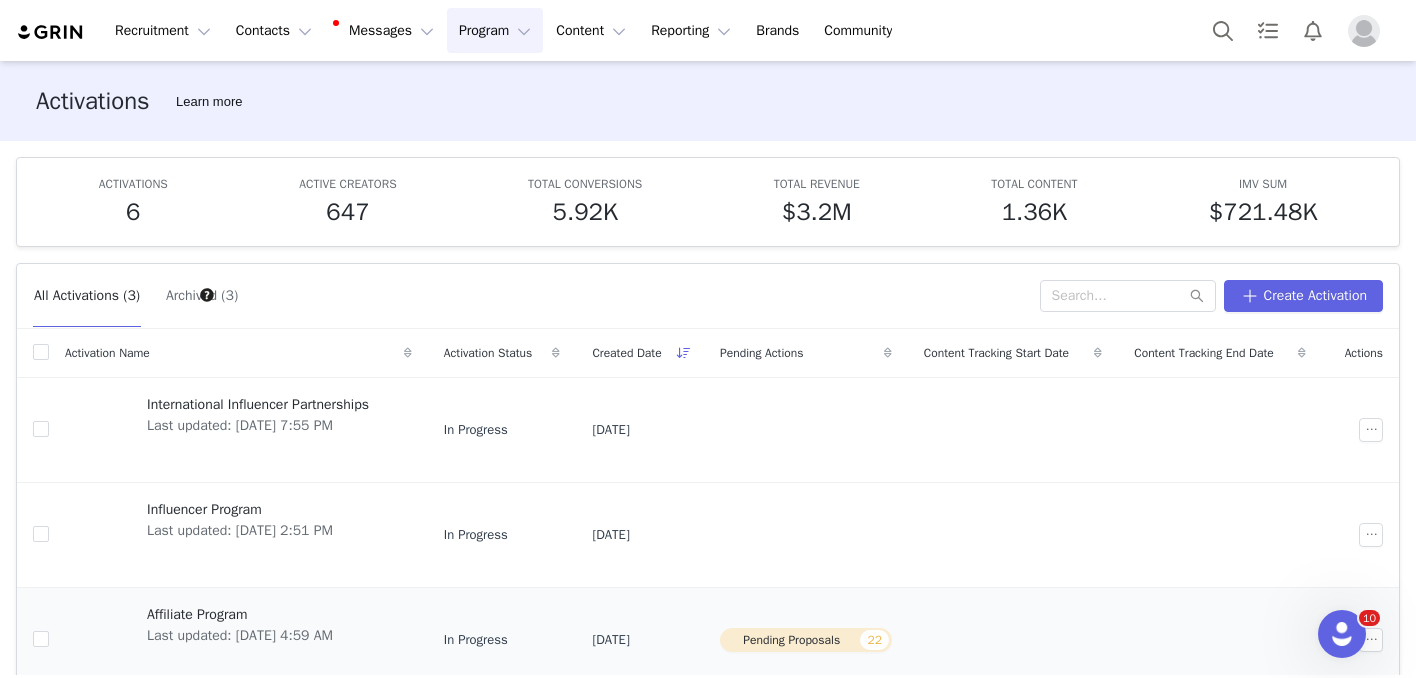 scroll, scrollTop: 70, scrollLeft: 0, axis: vertical 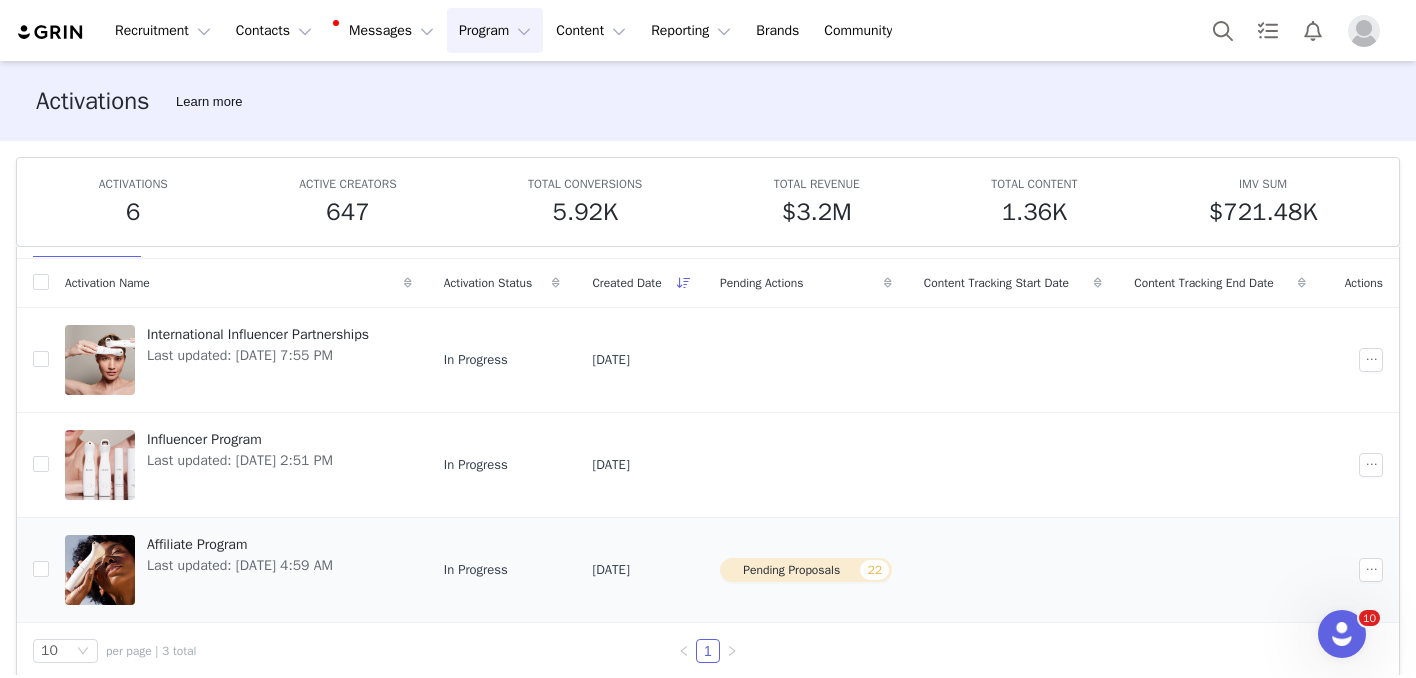 click on "Affiliate Program" at bounding box center (240, 544) 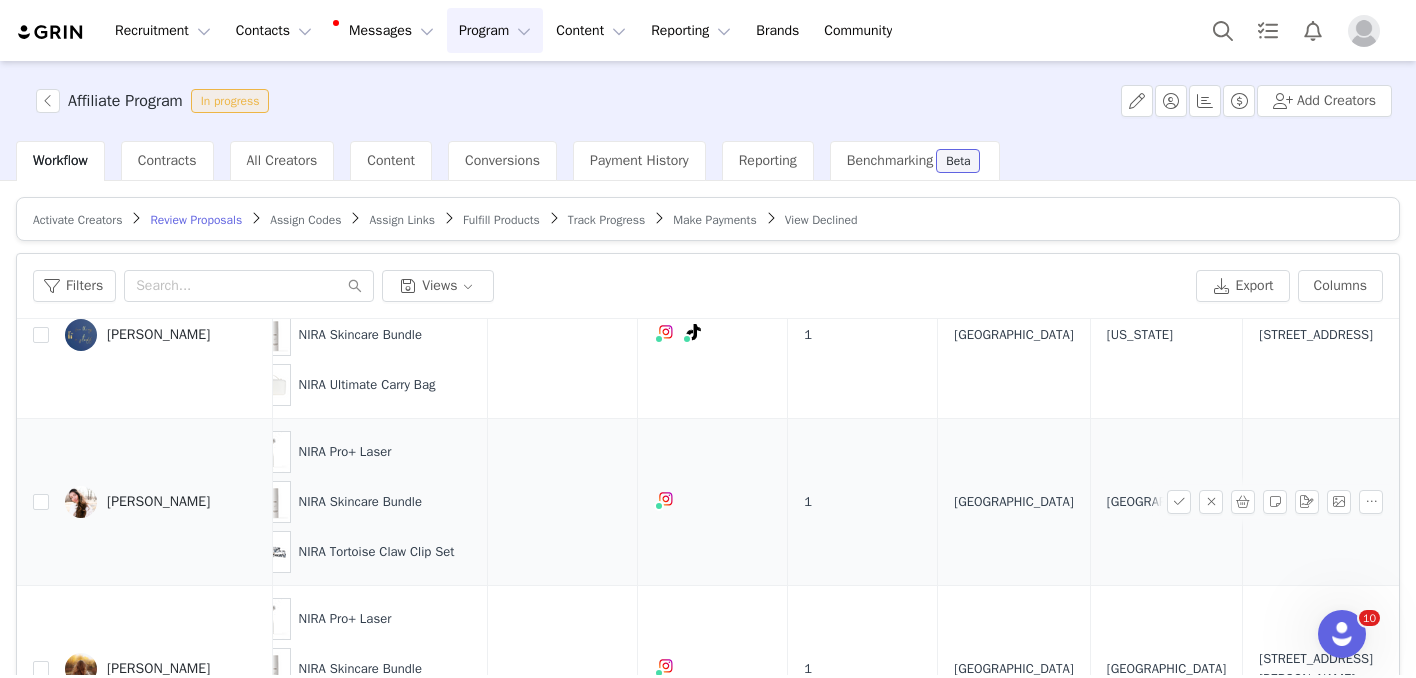 scroll, scrollTop: 1022, scrollLeft: 827, axis: both 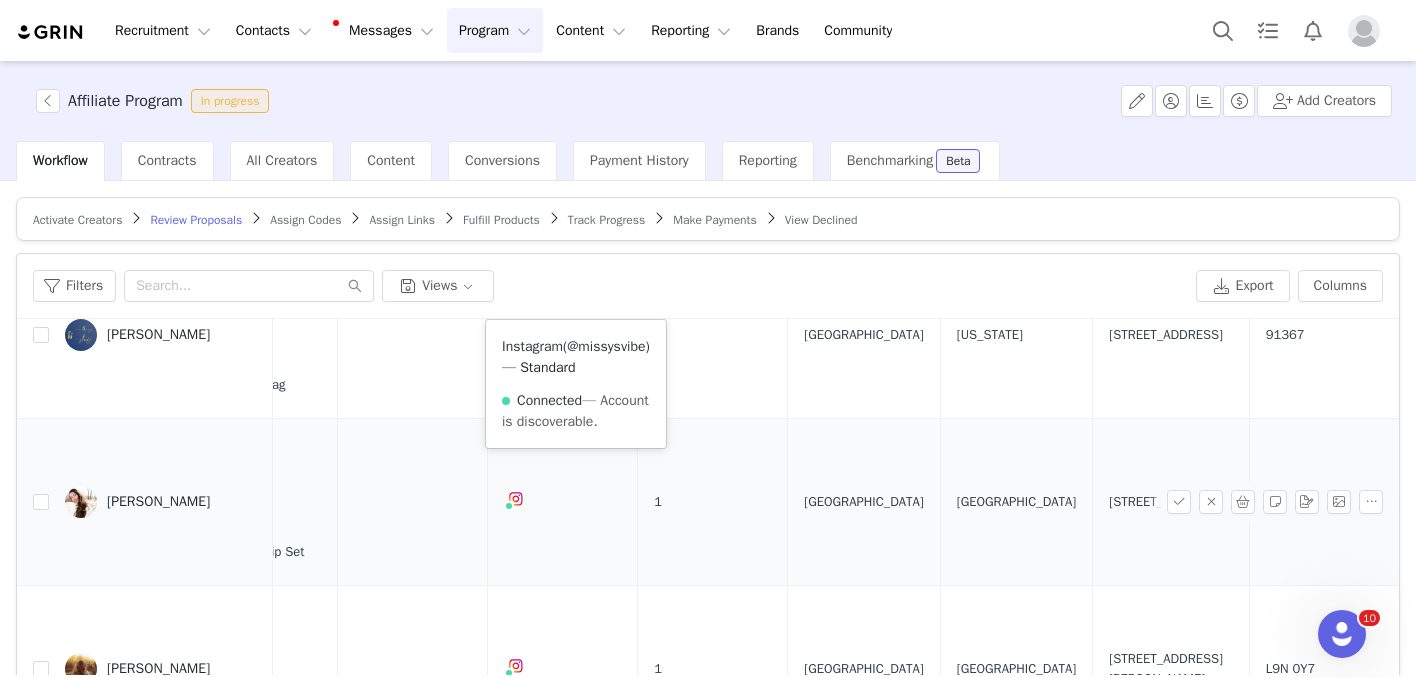 click on "@missysvibe" at bounding box center (606, 346) 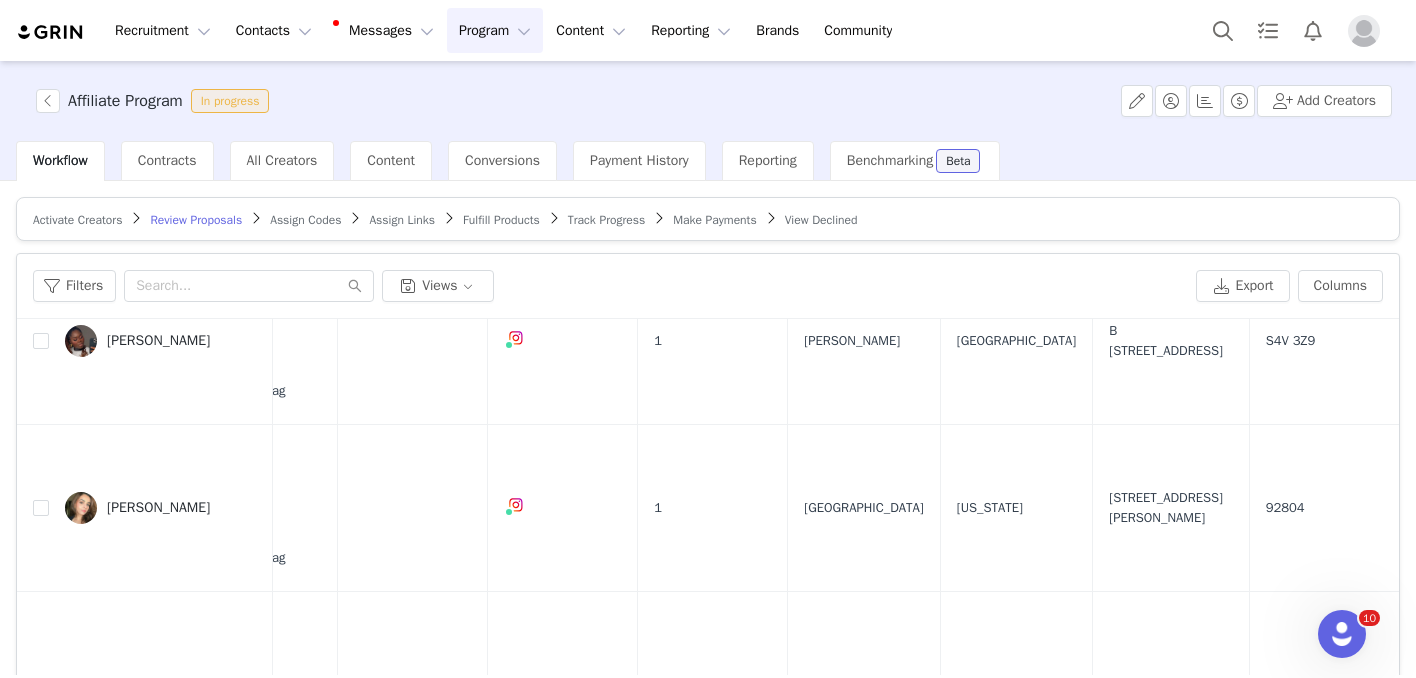 scroll, scrollTop: 3257, scrollLeft: 827, axis: both 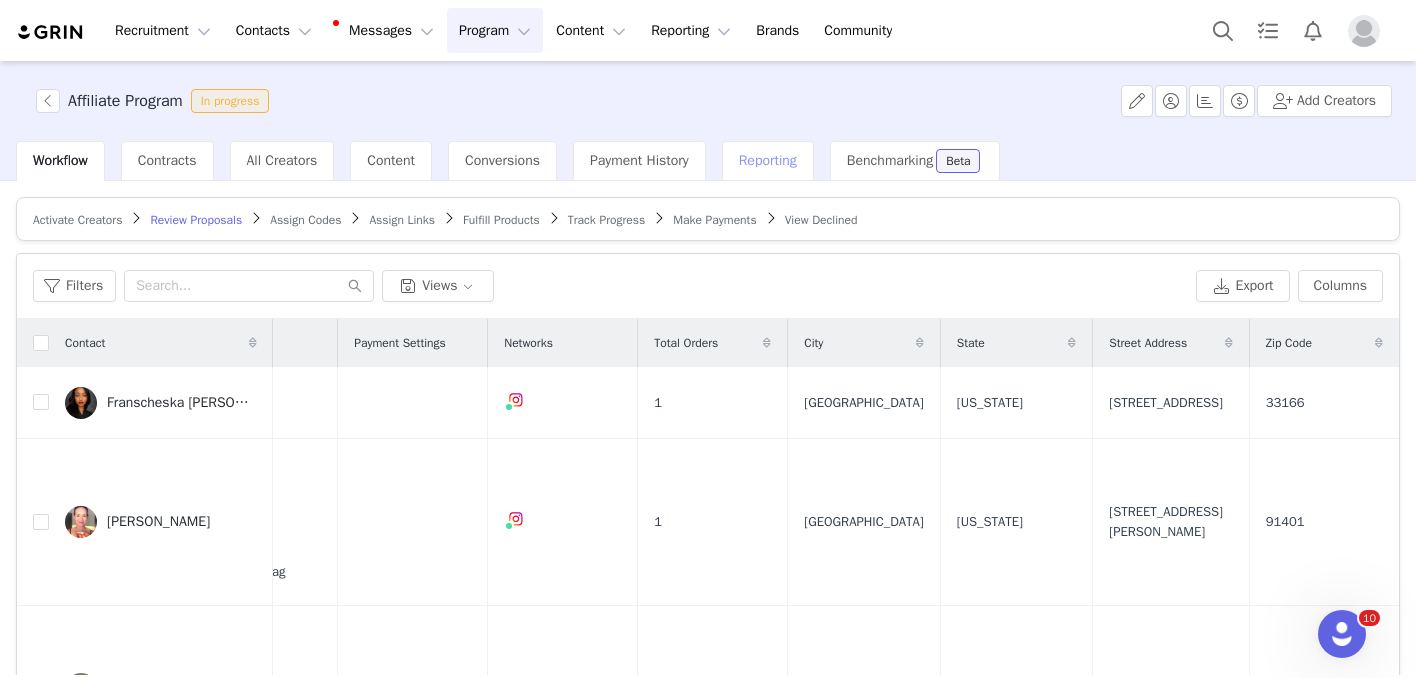 click on "Reporting" at bounding box center (768, 160) 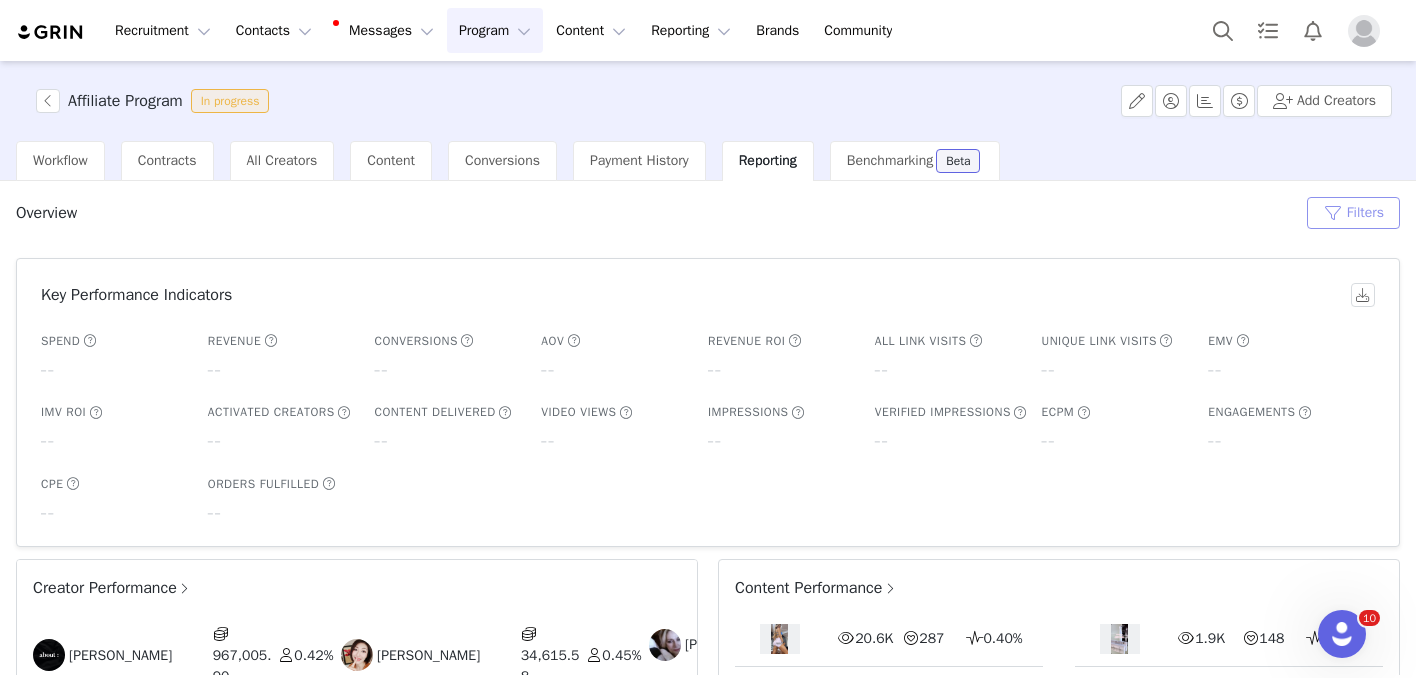 click on "Filters" at bounding box center [1353, 213] 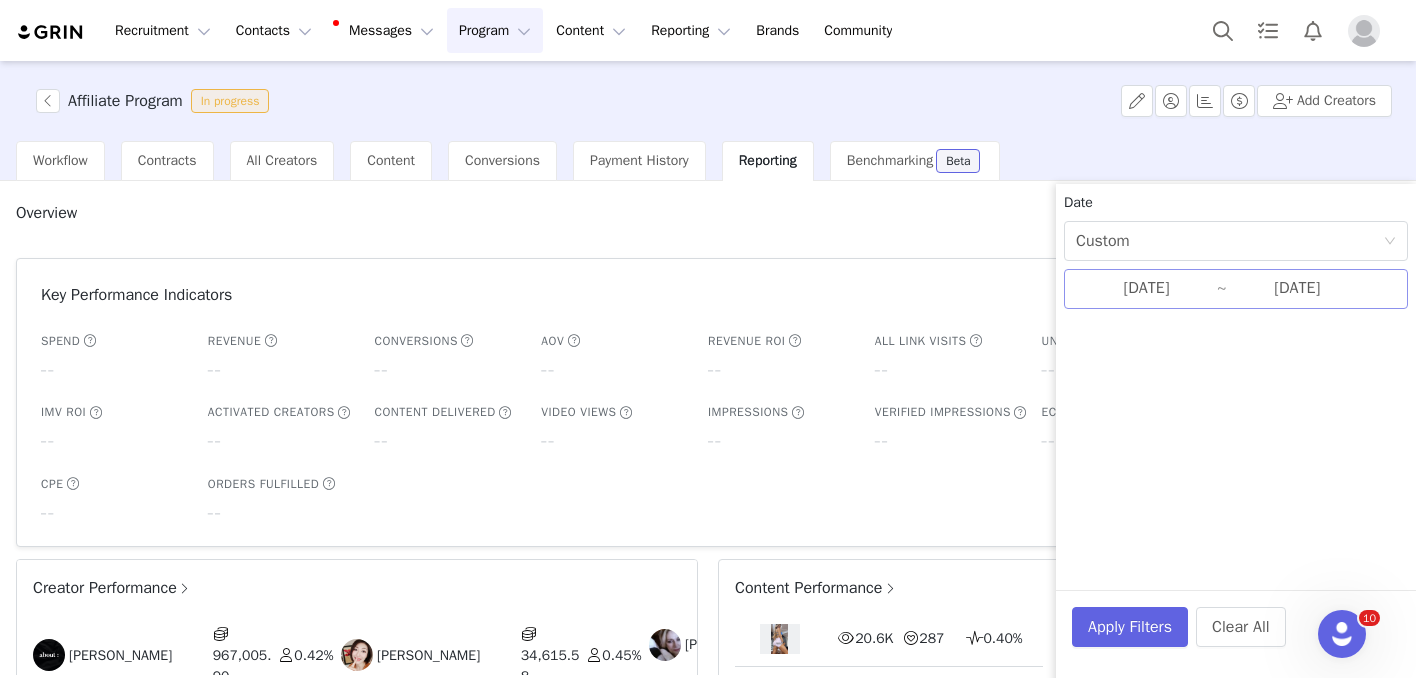 click on "[DATE]" at bounding box center [1146, 289] 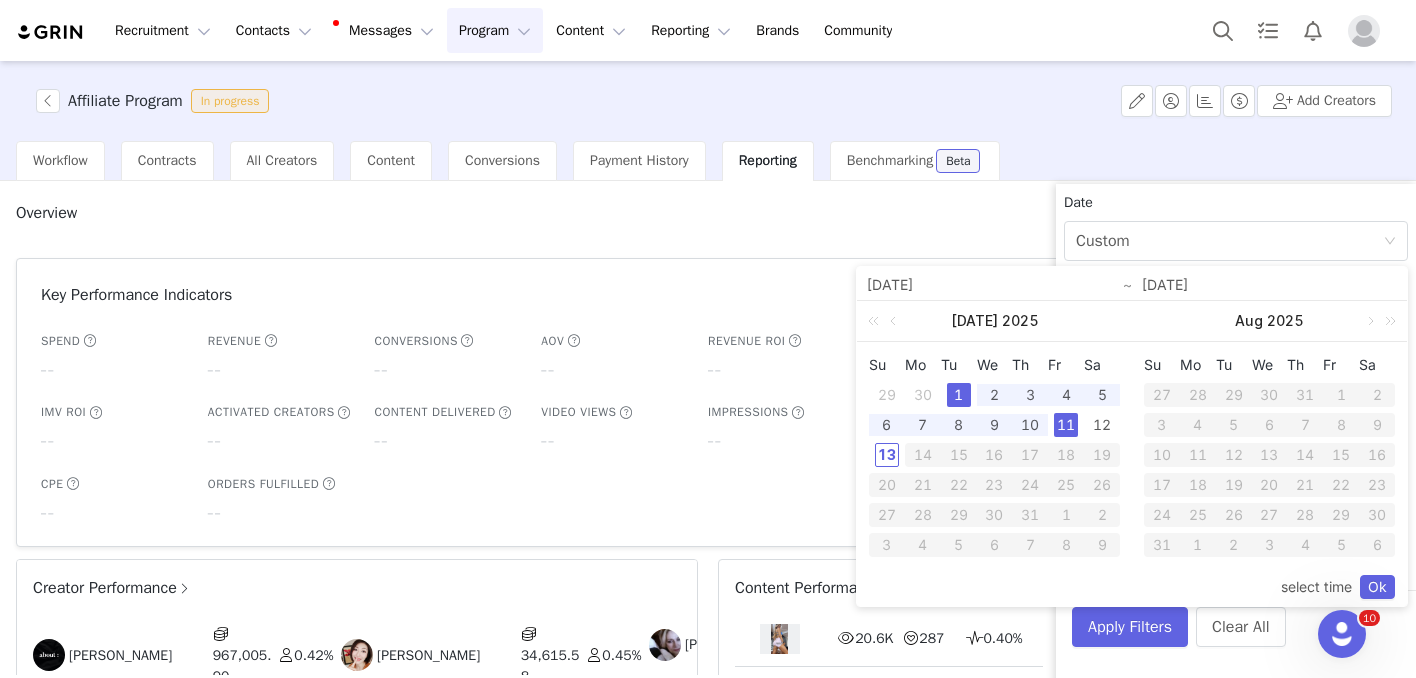 click on "1" at bounding box center (959, 395) 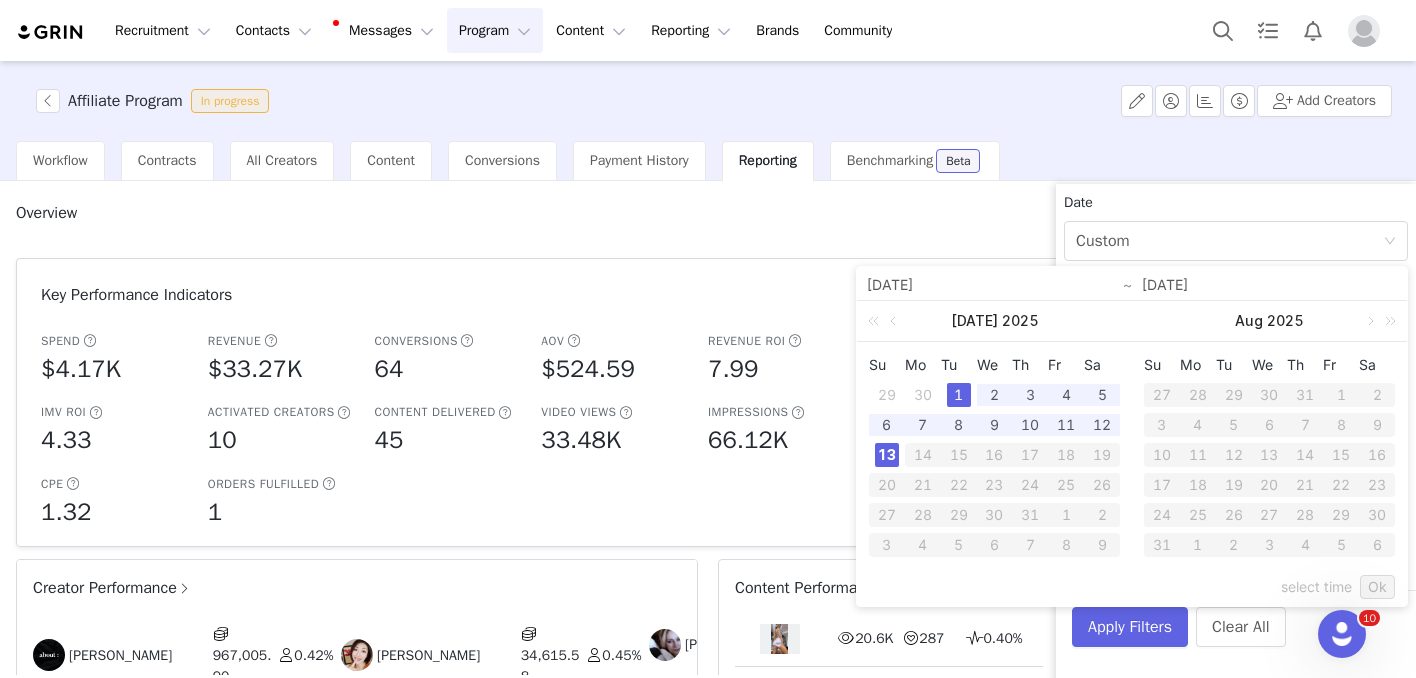 click on "13" at bounding box center [887, 455] 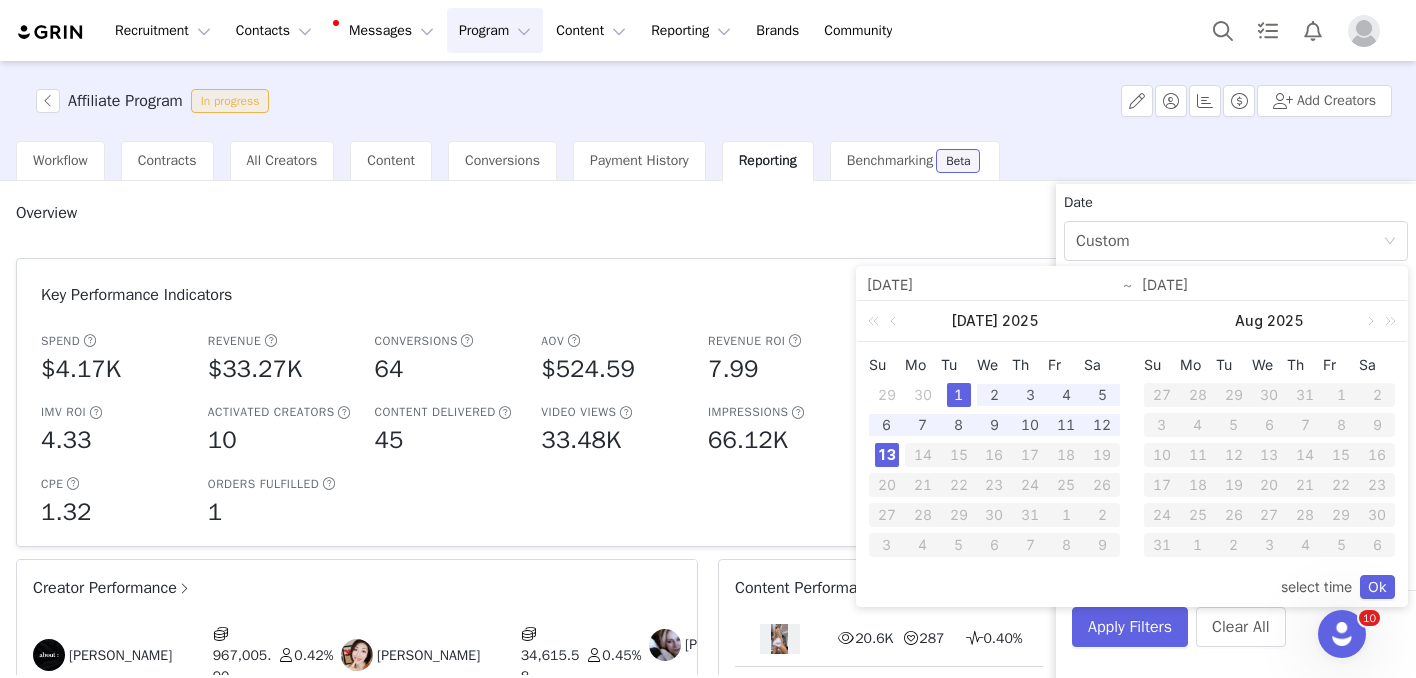 type on "[DATE]" 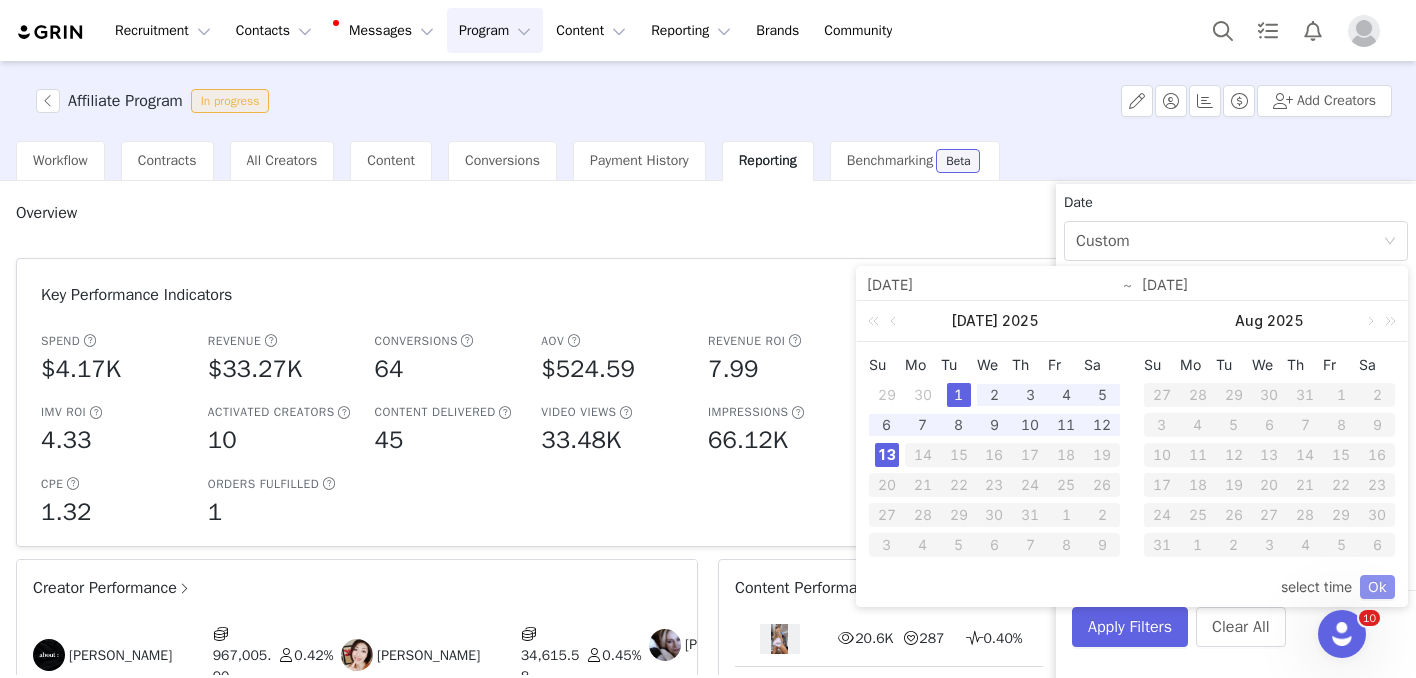 click on "Ok" at bounding box center [1377, 587] 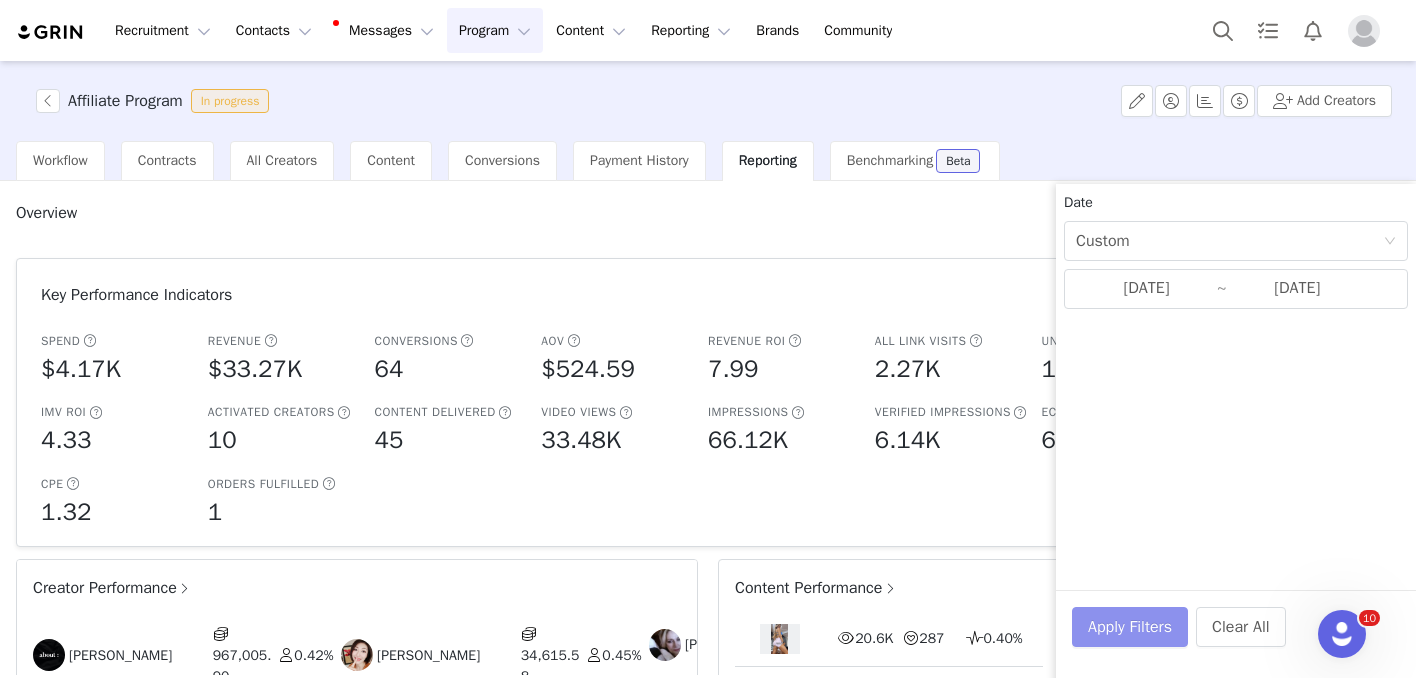 click on "Apply Filters" at bounding box center [1130, 627] 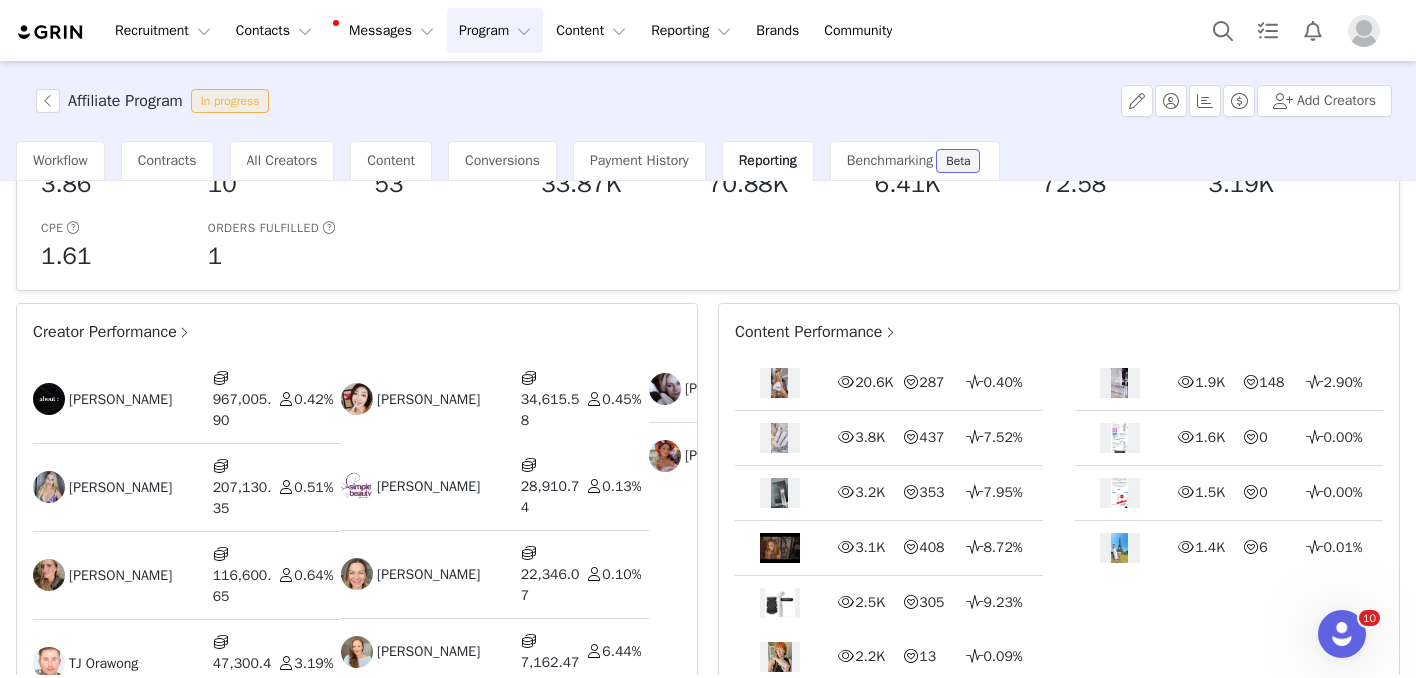 scroll, scrollTop: 261, scrollLeft: 0, axis: vertical 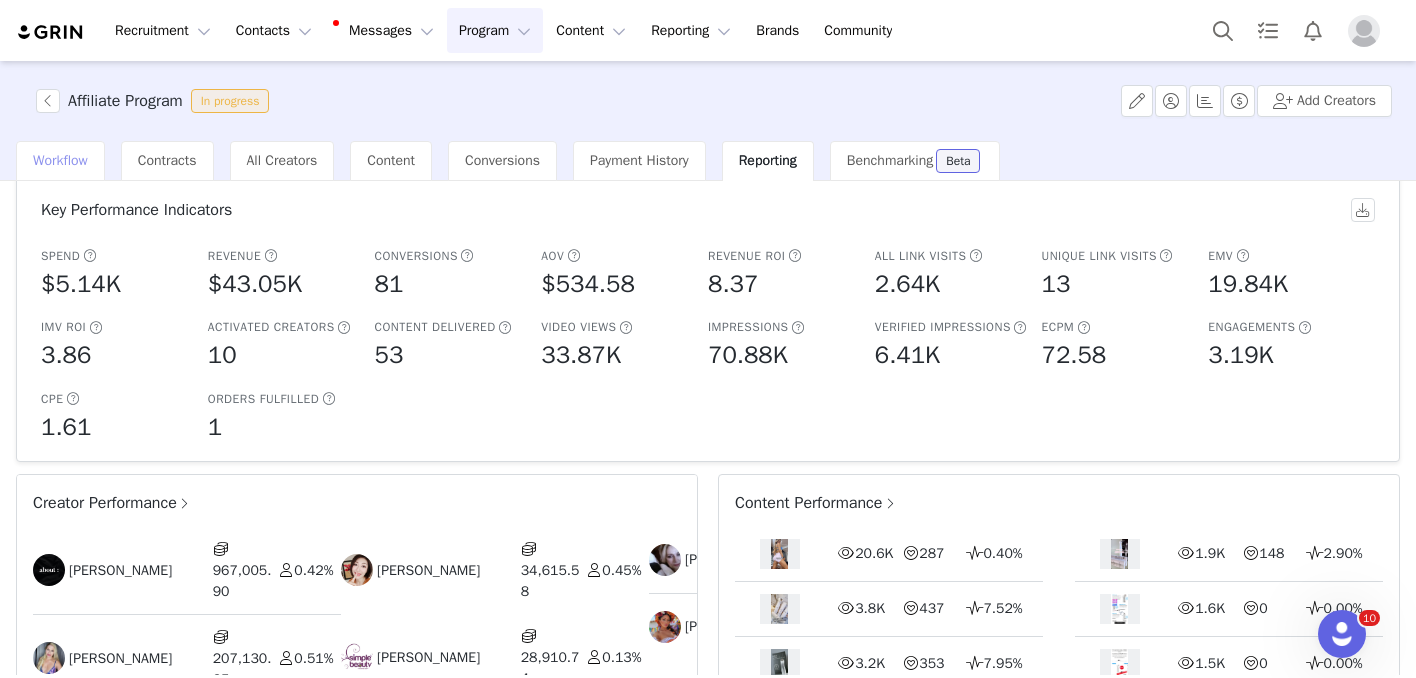 click on "Workflow" at bounding box center [60, 160] 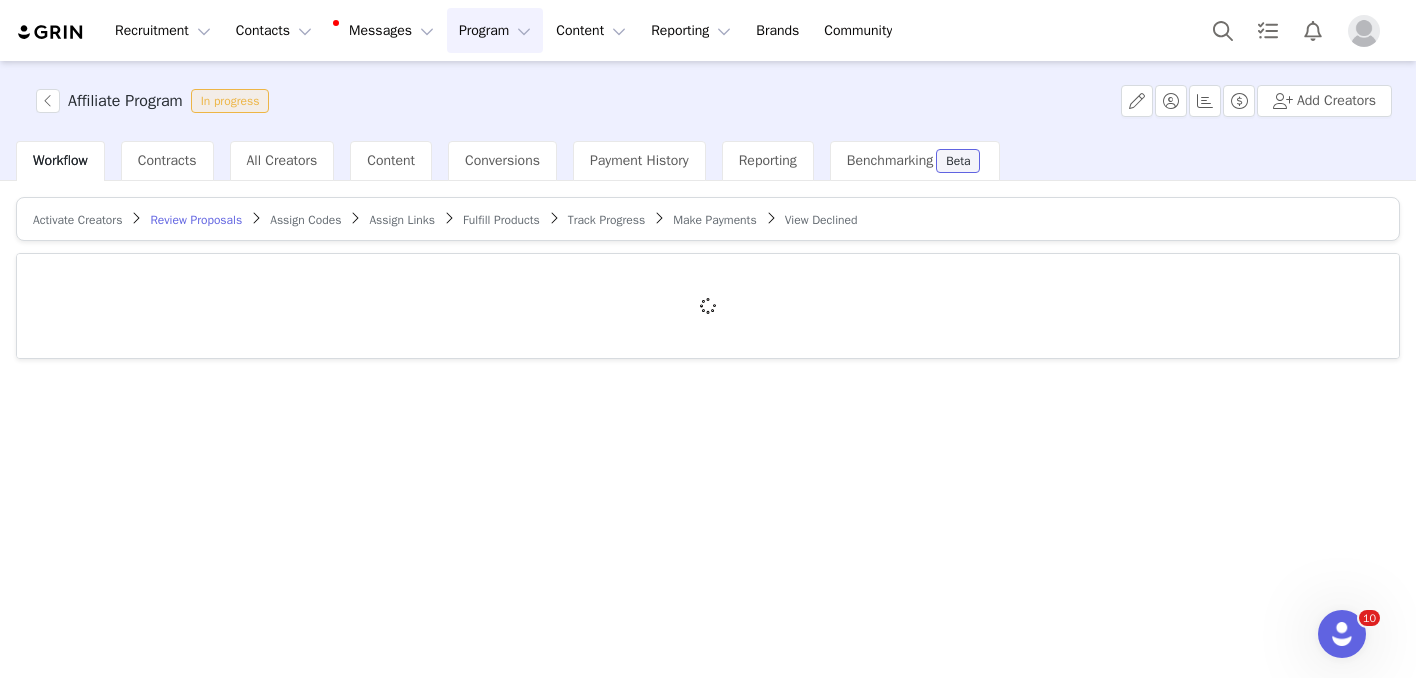 scroll, scrollTop: 0, scrollLeft: 0, axis: both 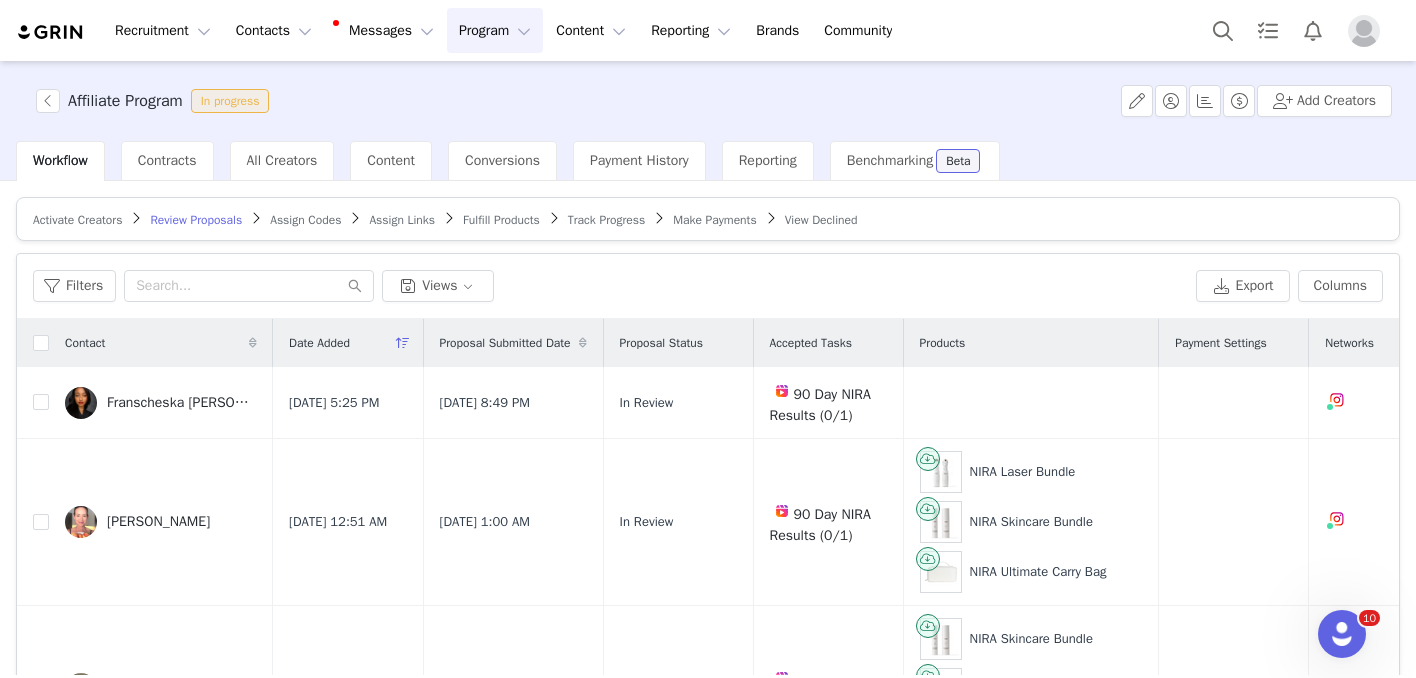 click on "Assign Codes" at bounding box center [305, 220] 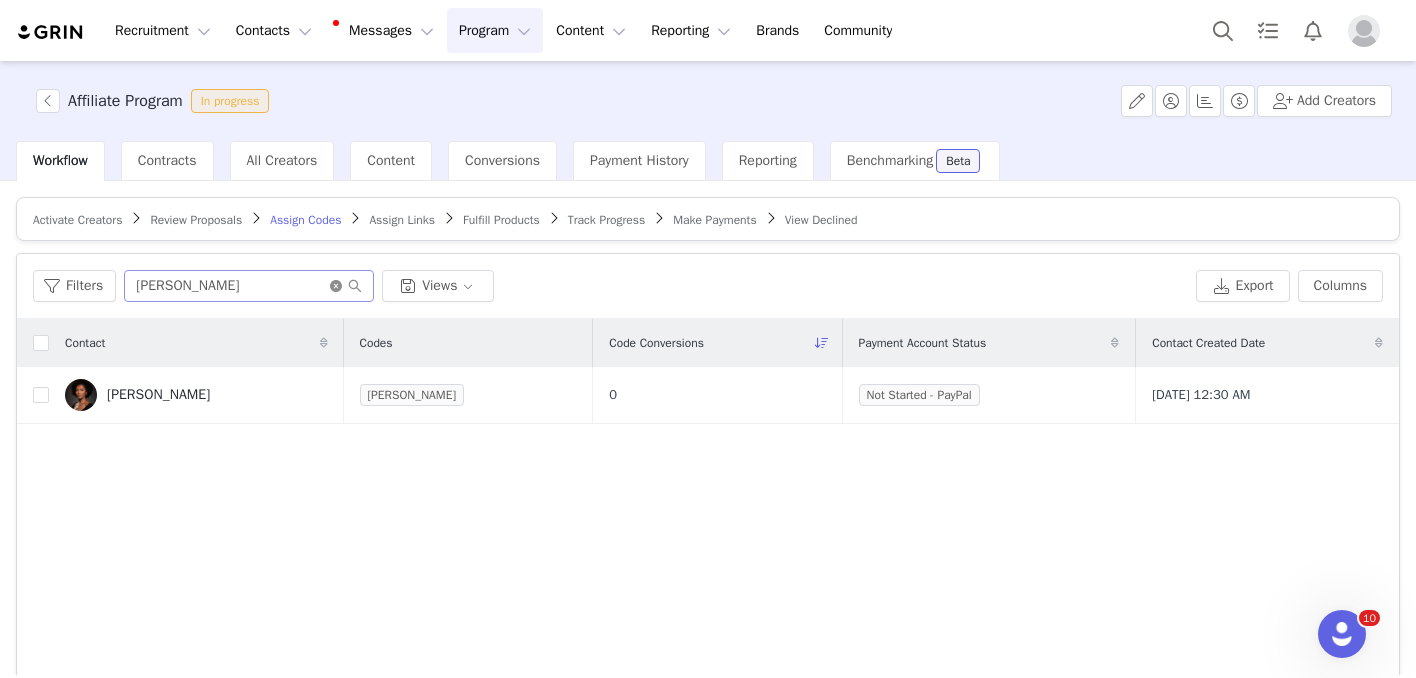 click 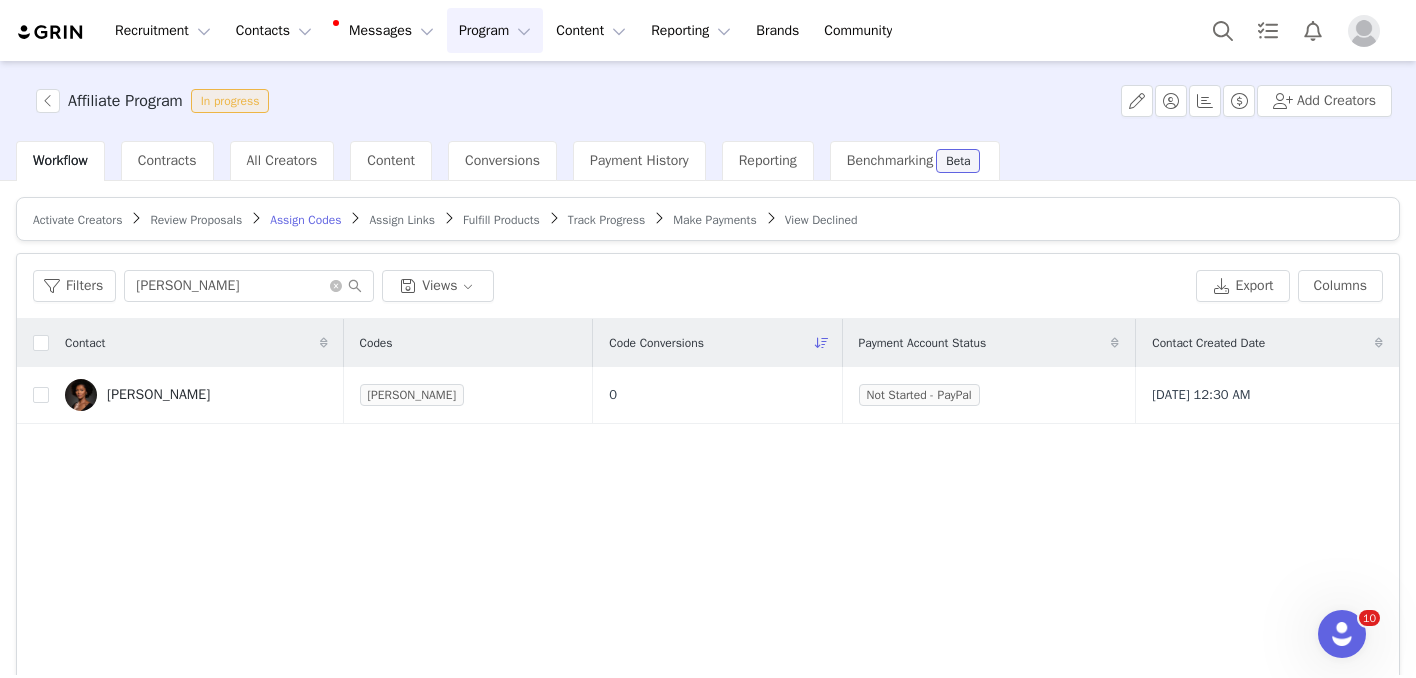 type 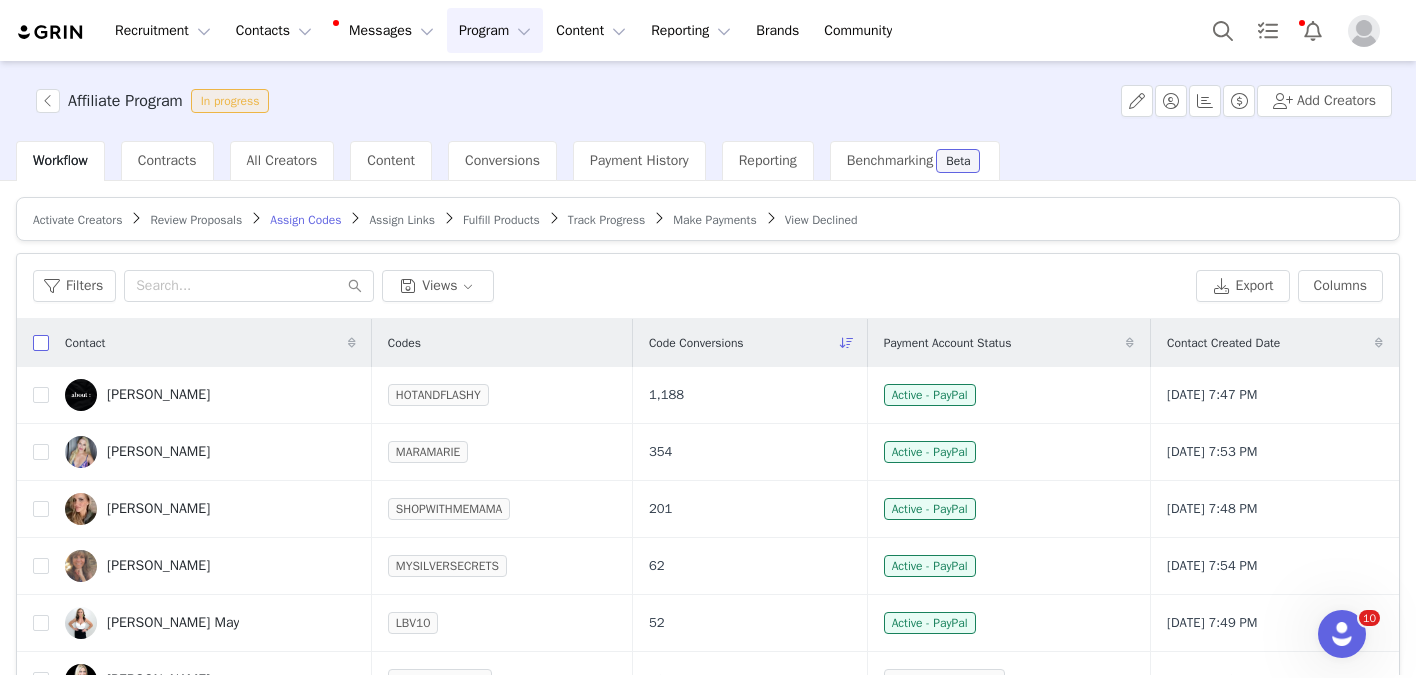 click at bounding box center (41, 343) 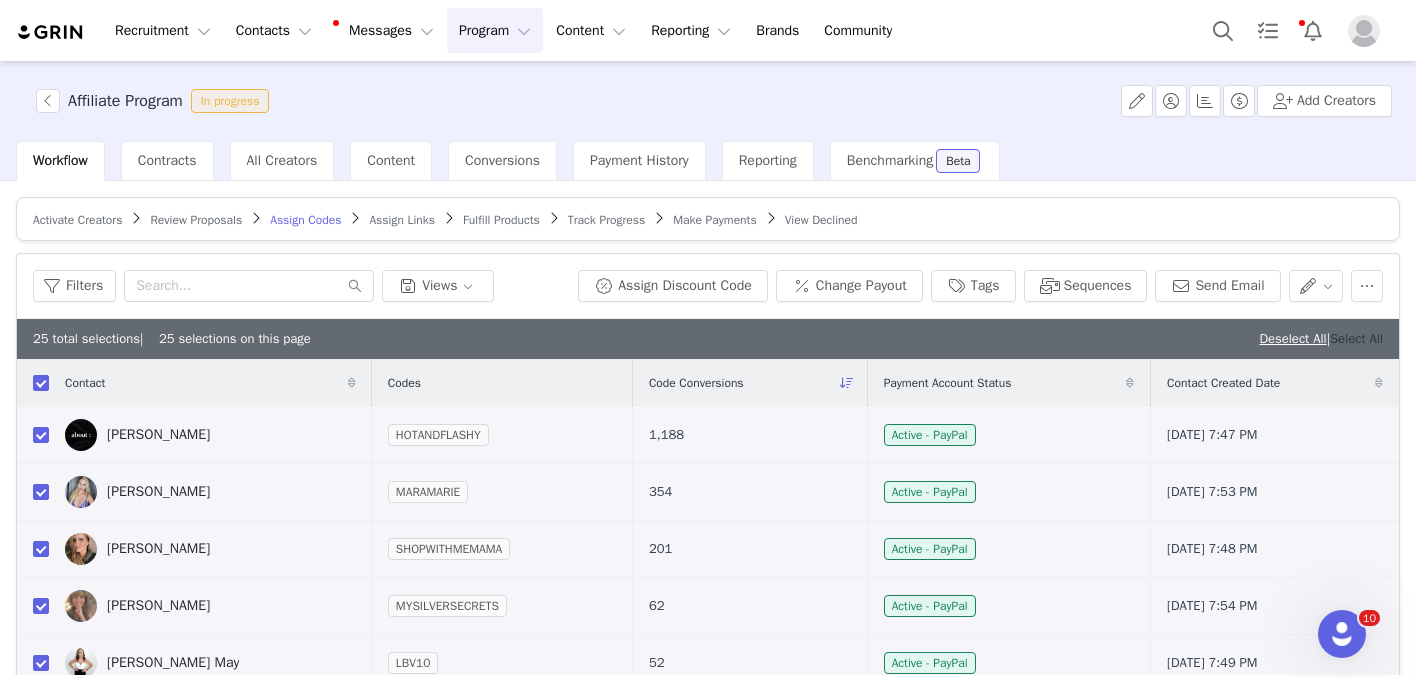 click on "Select All" at bounding box center [1356, 338] 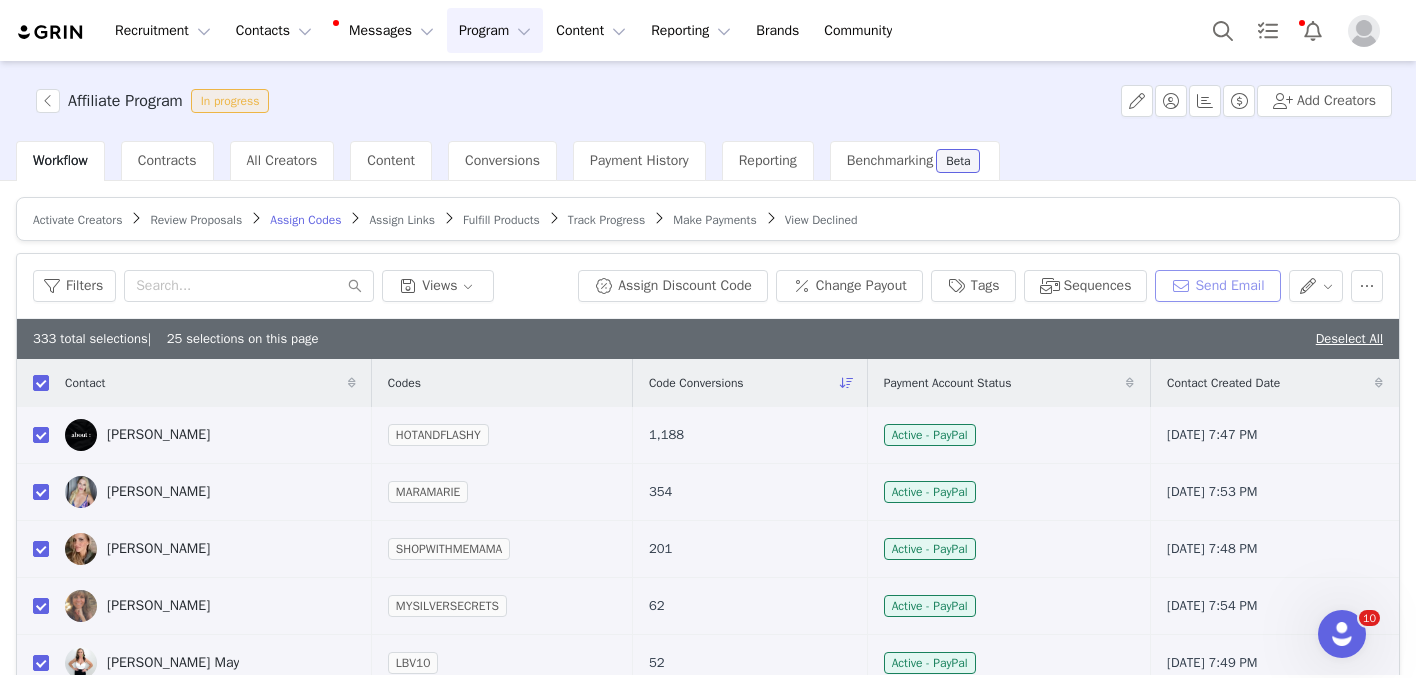 click on "Send Email" at bounding box center (1217, 286) 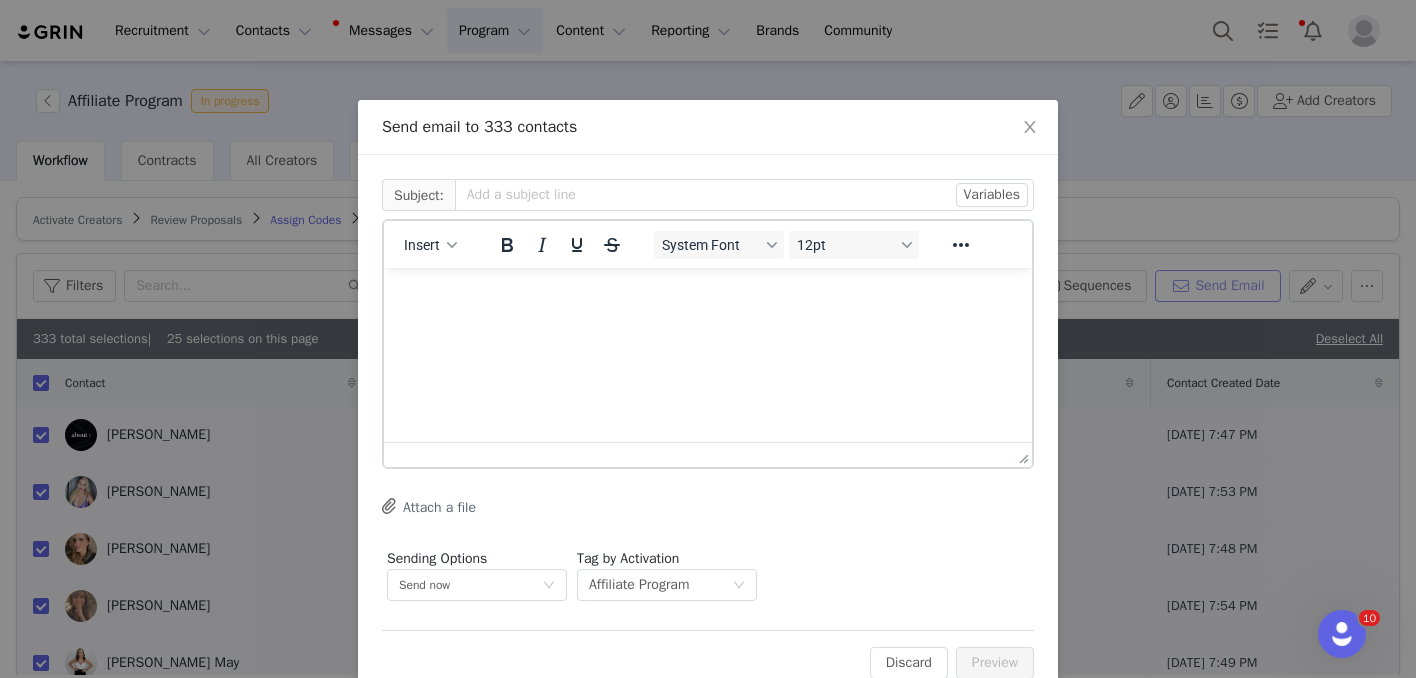 scroll, scrollTop: 0, scrollLeft: 0, axis: both 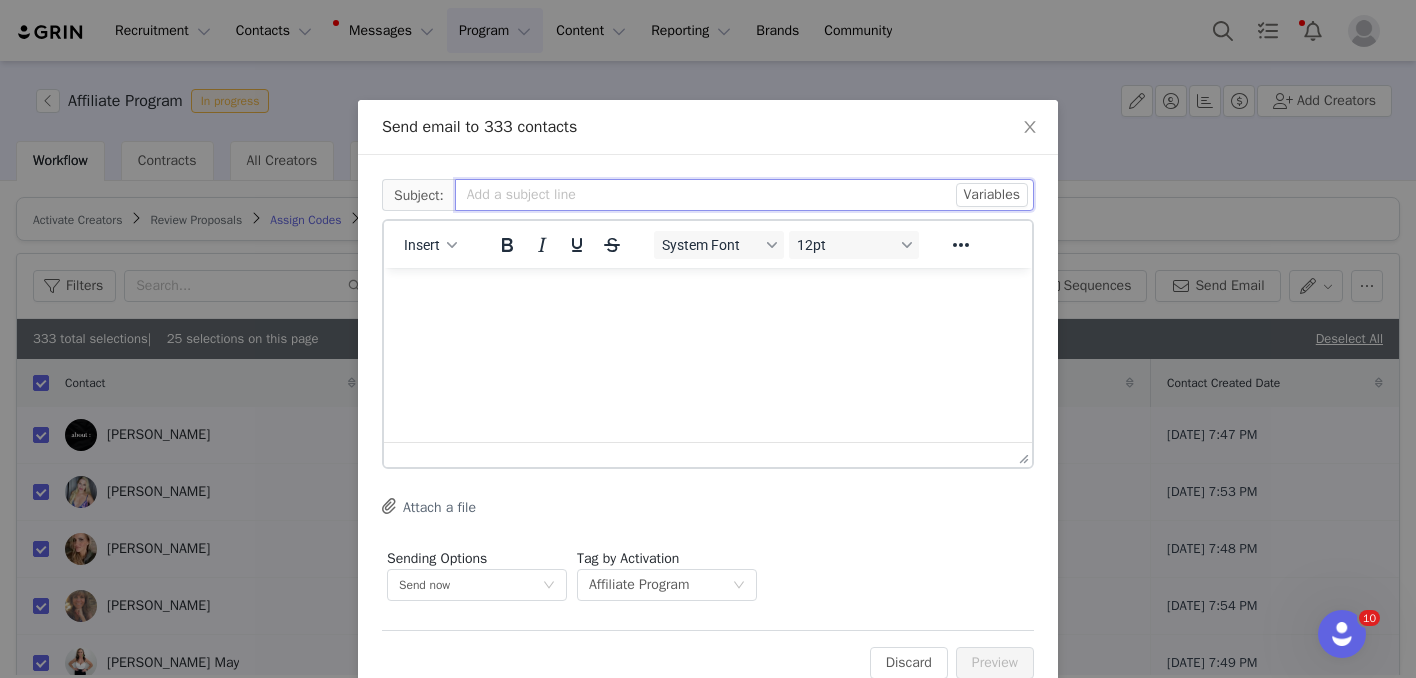 click at bounding box center [744, 195] 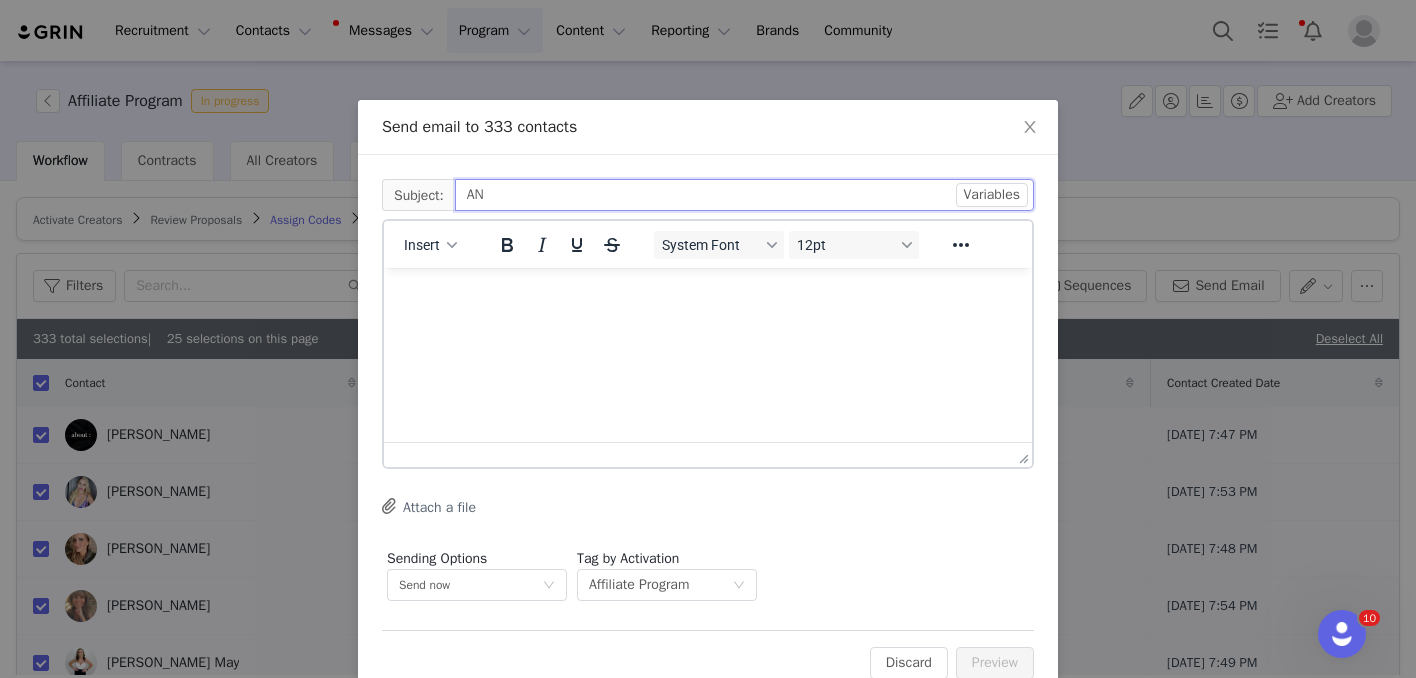 type on "A" 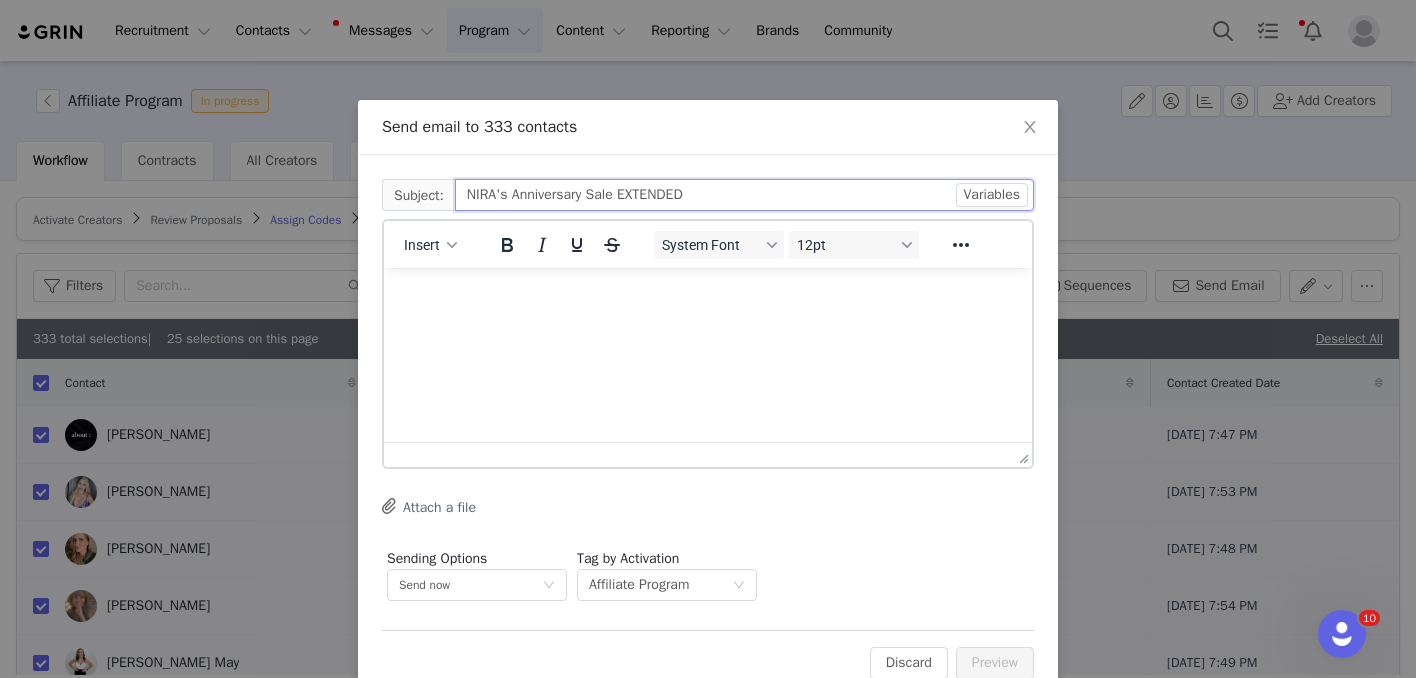 type on "NIRA's Anniversary Sale EXTENDED" 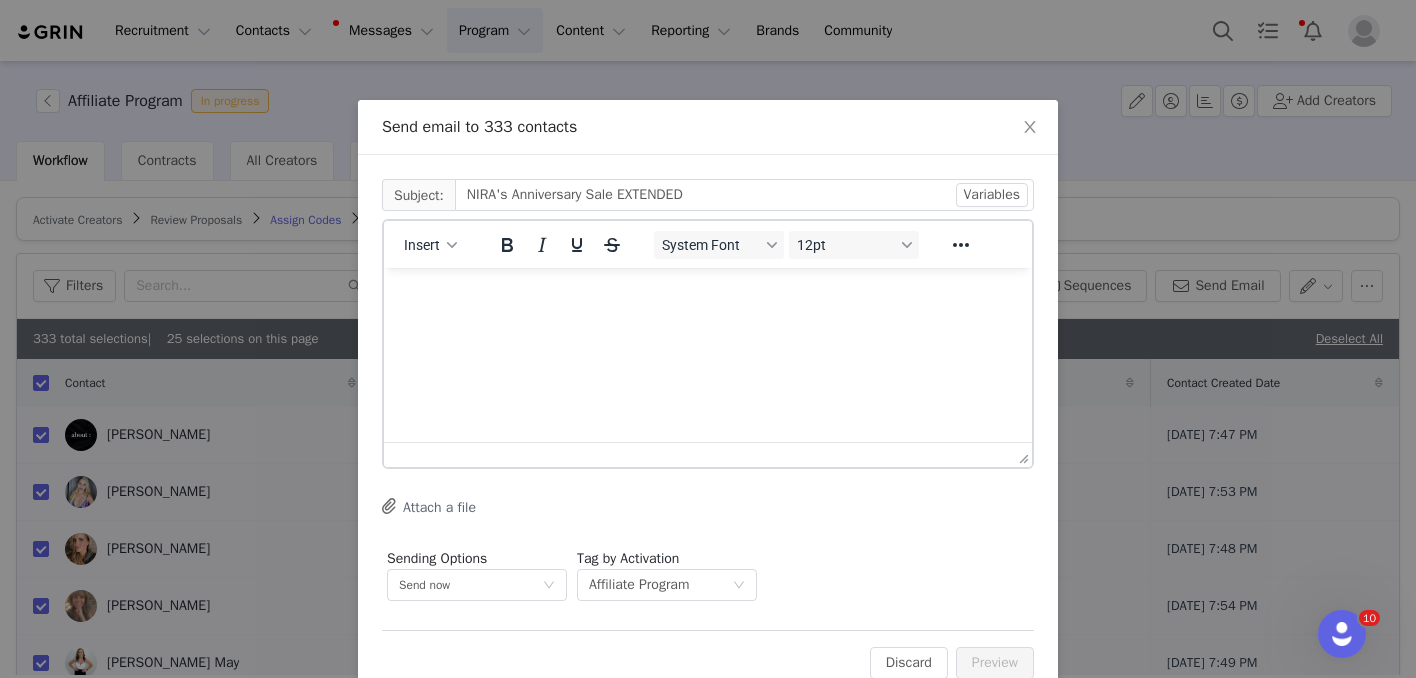 click at bounding box center (708, 295) 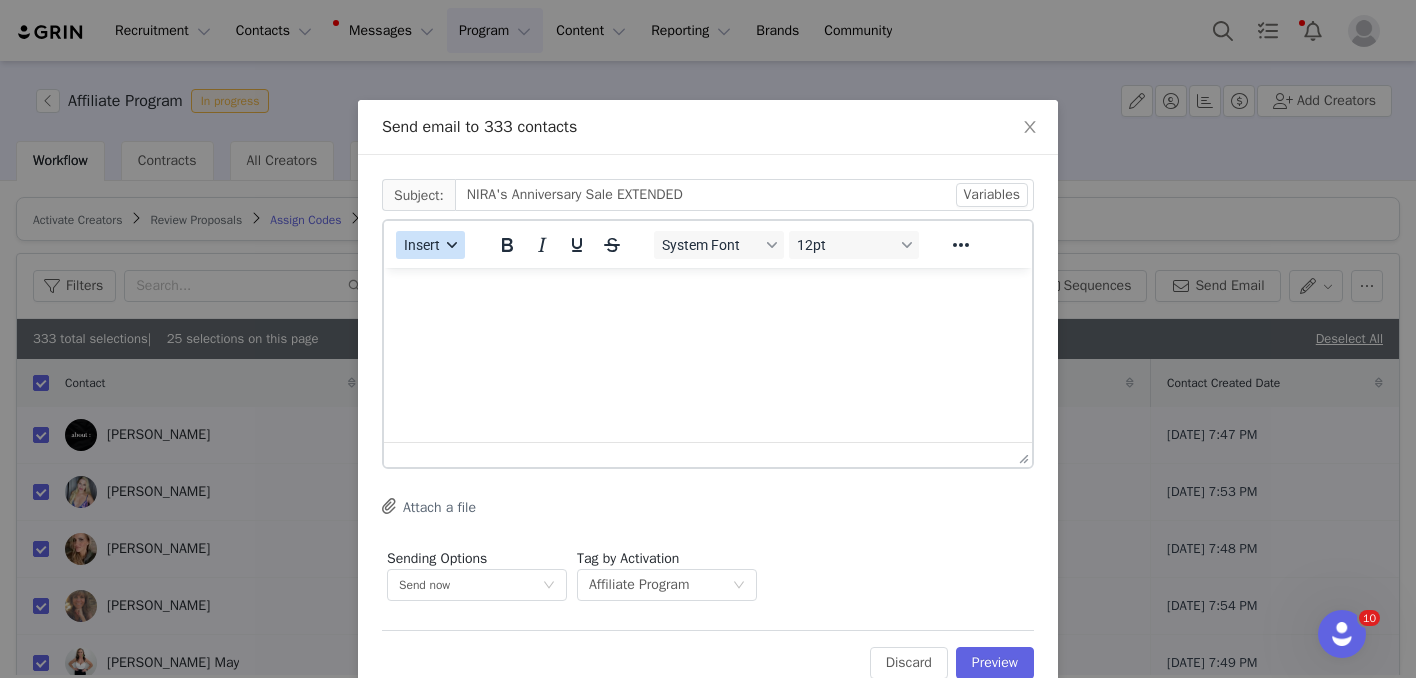 type 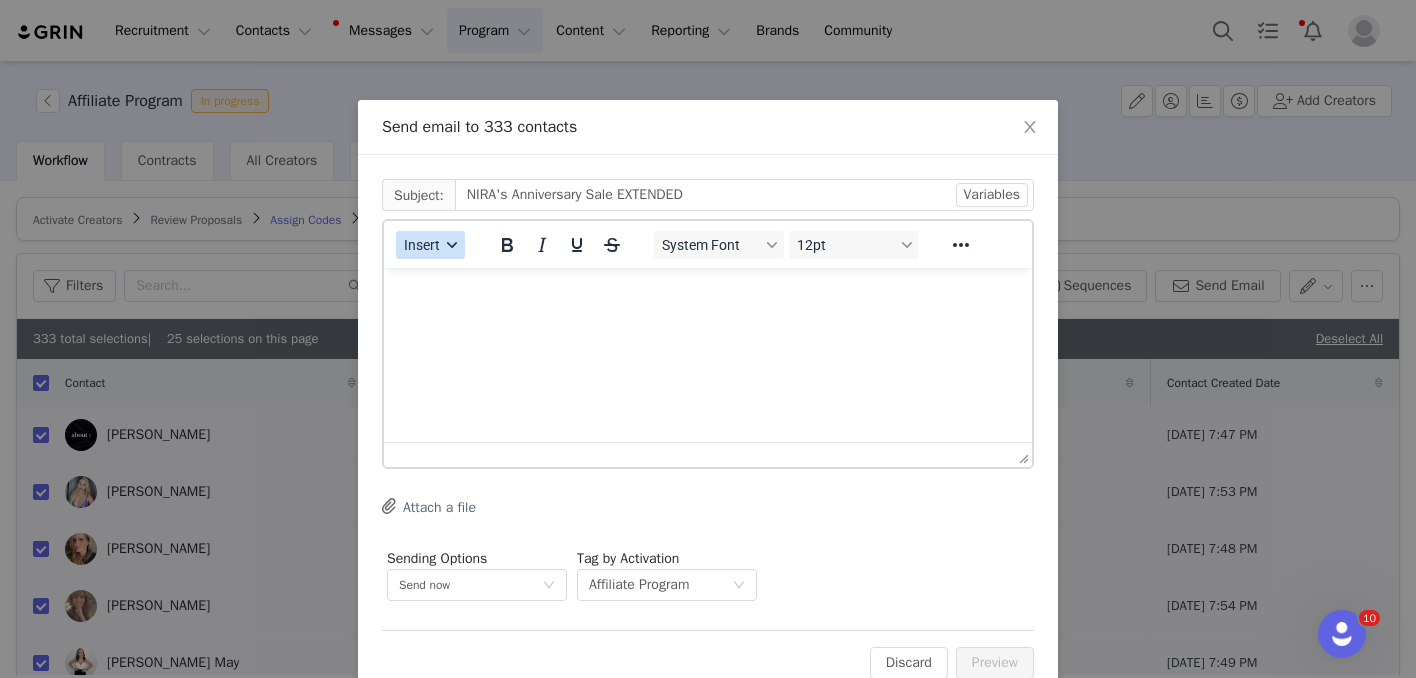 type 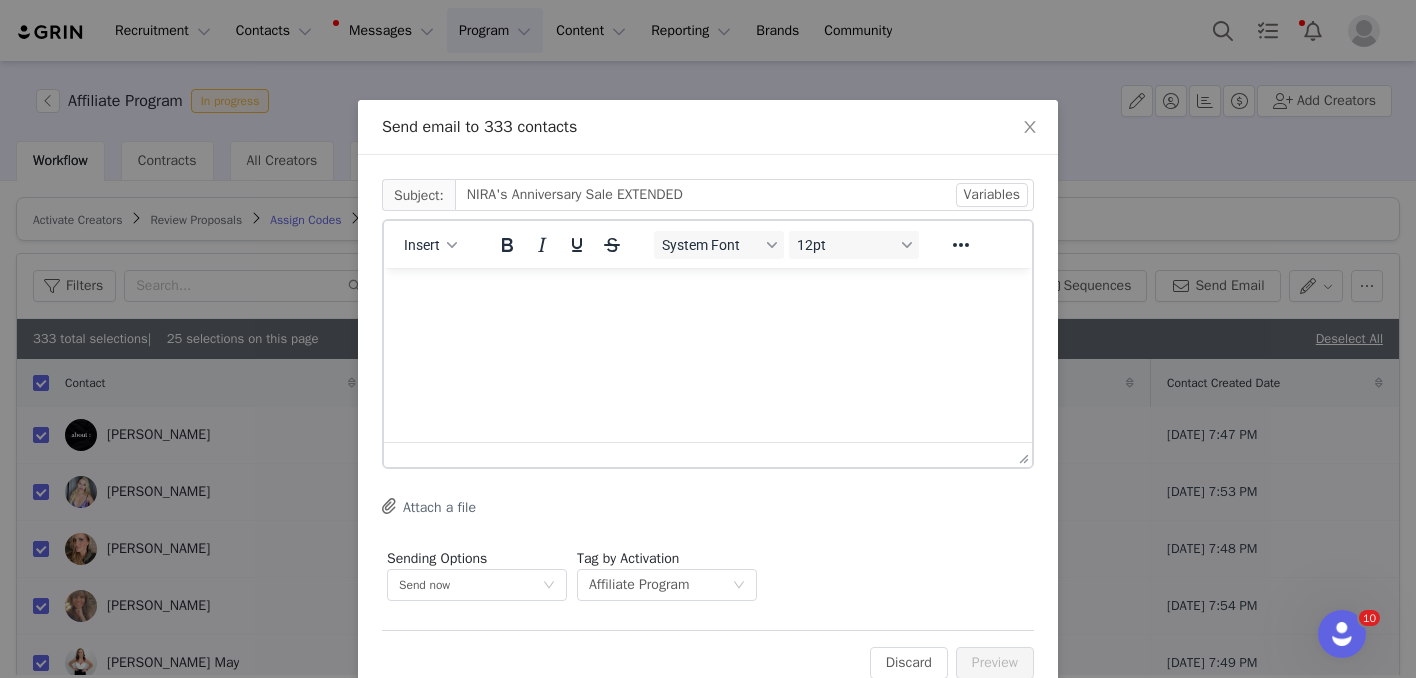 click at bounding box center [708, 295] 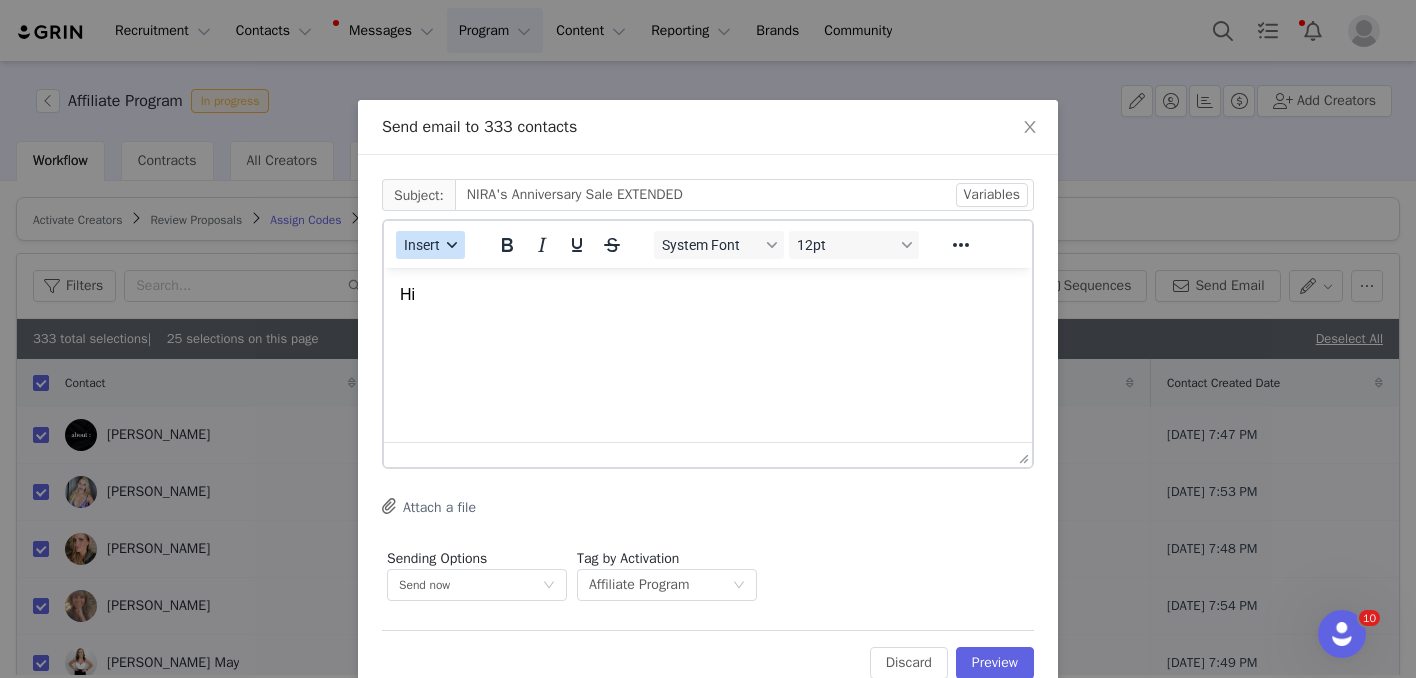 click on "Insert" at bounding box center (422, 245) 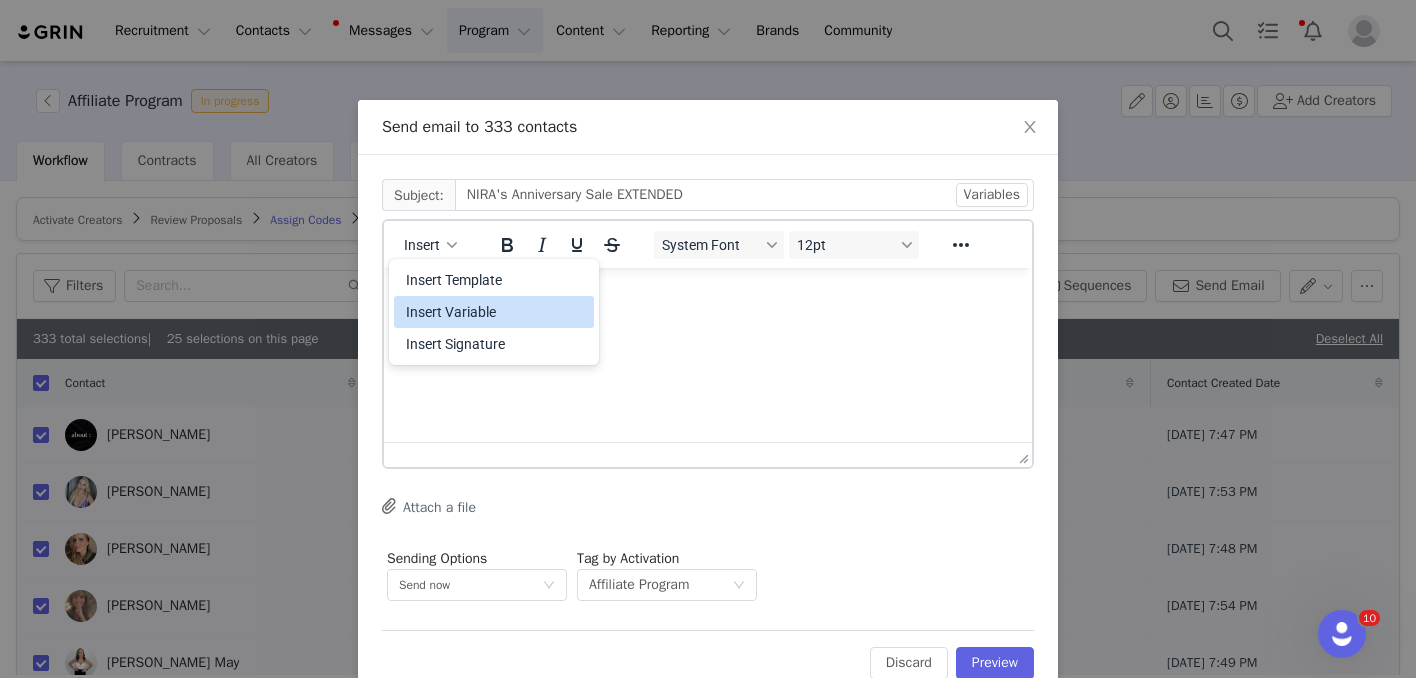 click on "Insert Variable" at bounding box center [496, 312] 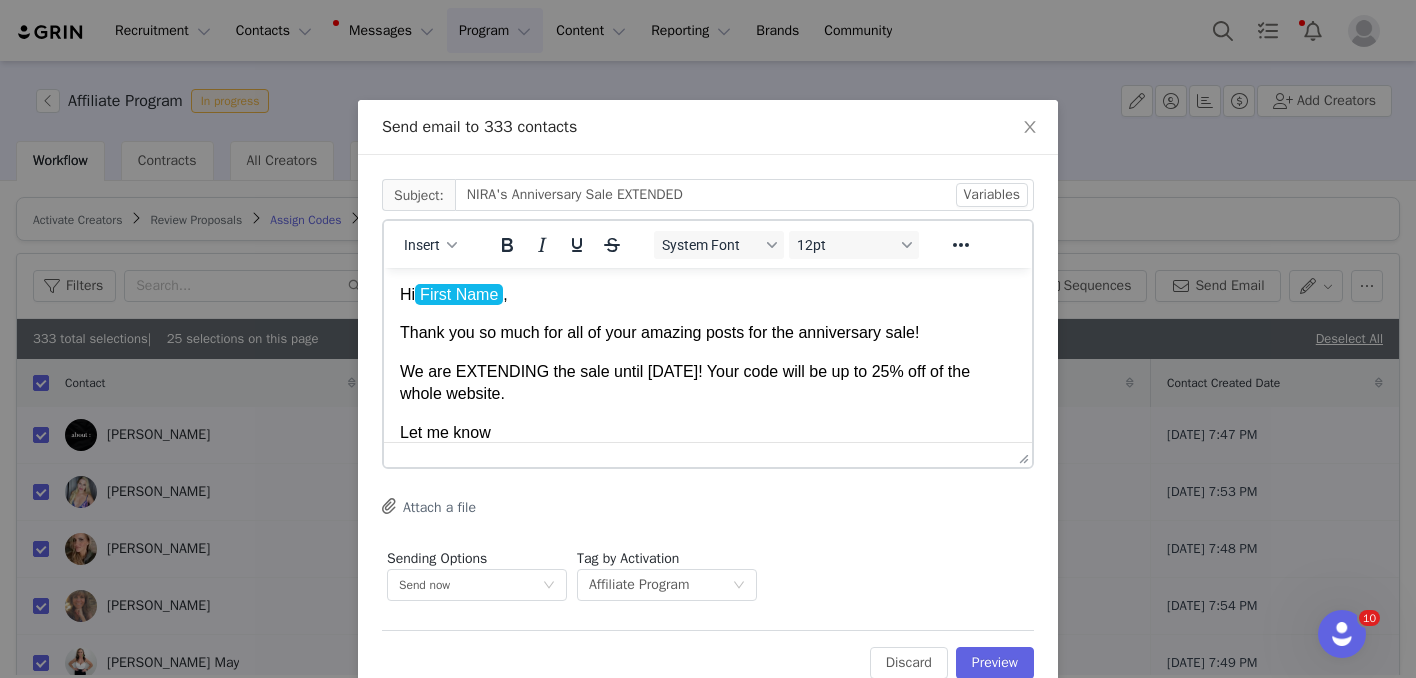 scroll, scrollTop: 18, scrollLeft: 0, axis: vertical 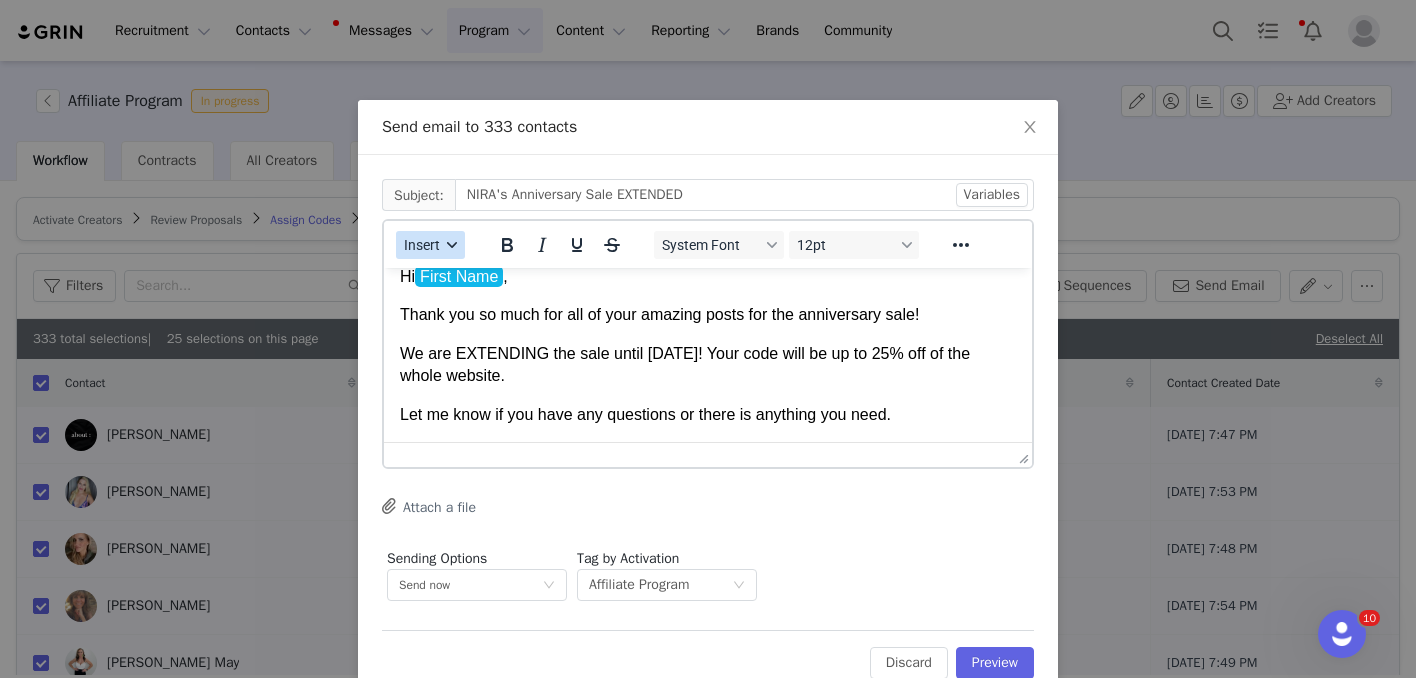 click on "Insert" at bounding box center (422, 245) 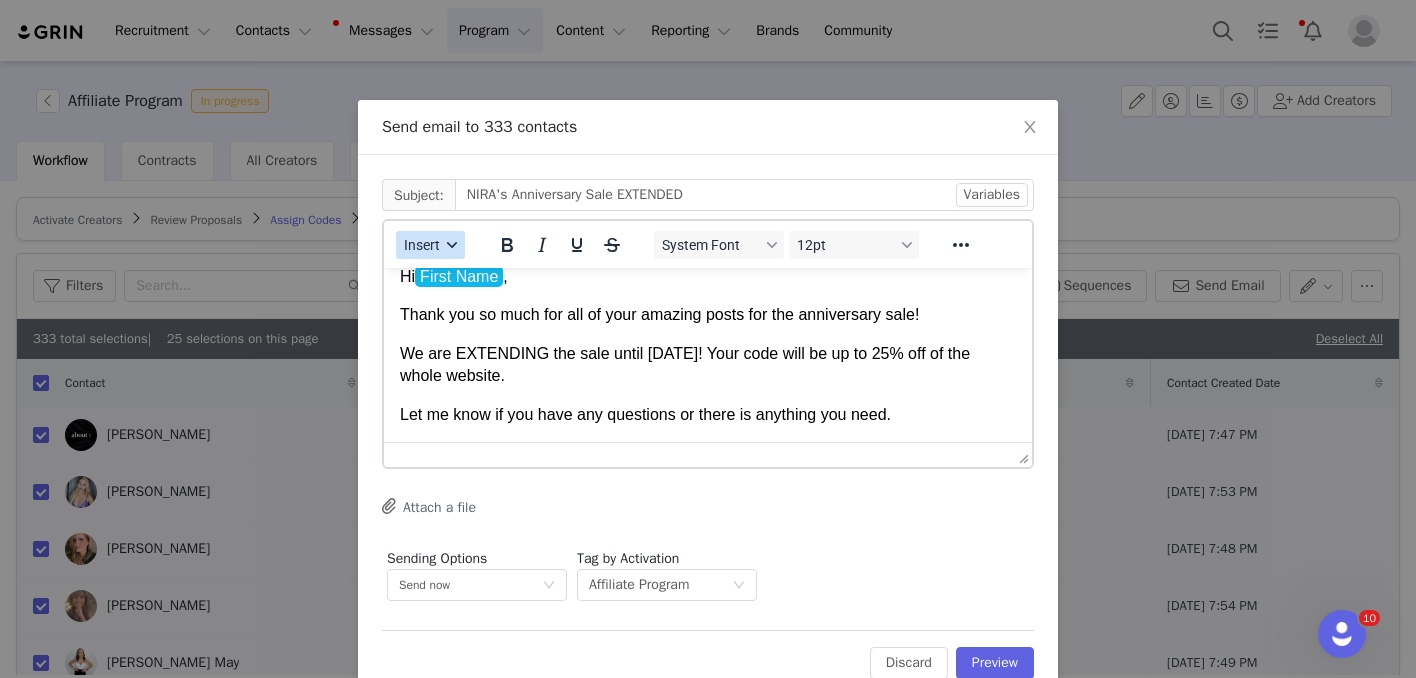 select 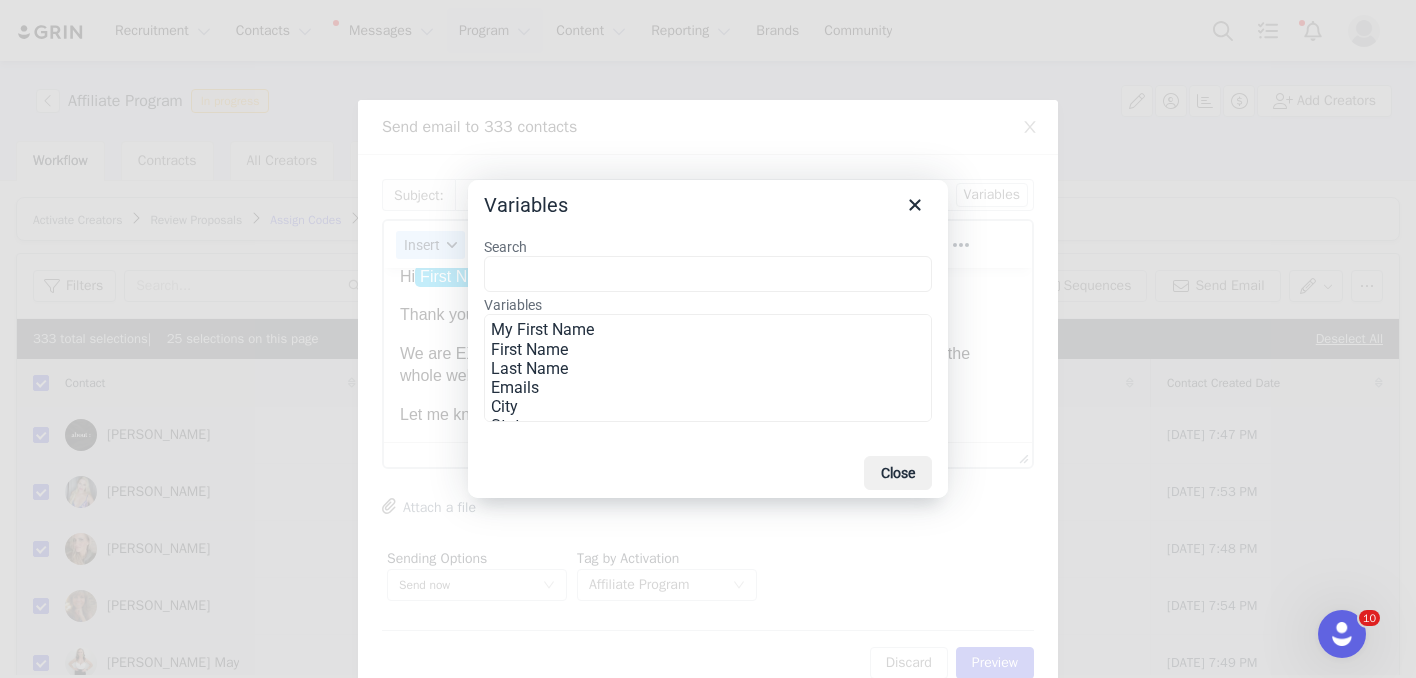 scroll, scrollTop: 79, scrollLeft: 0, axis: vertical 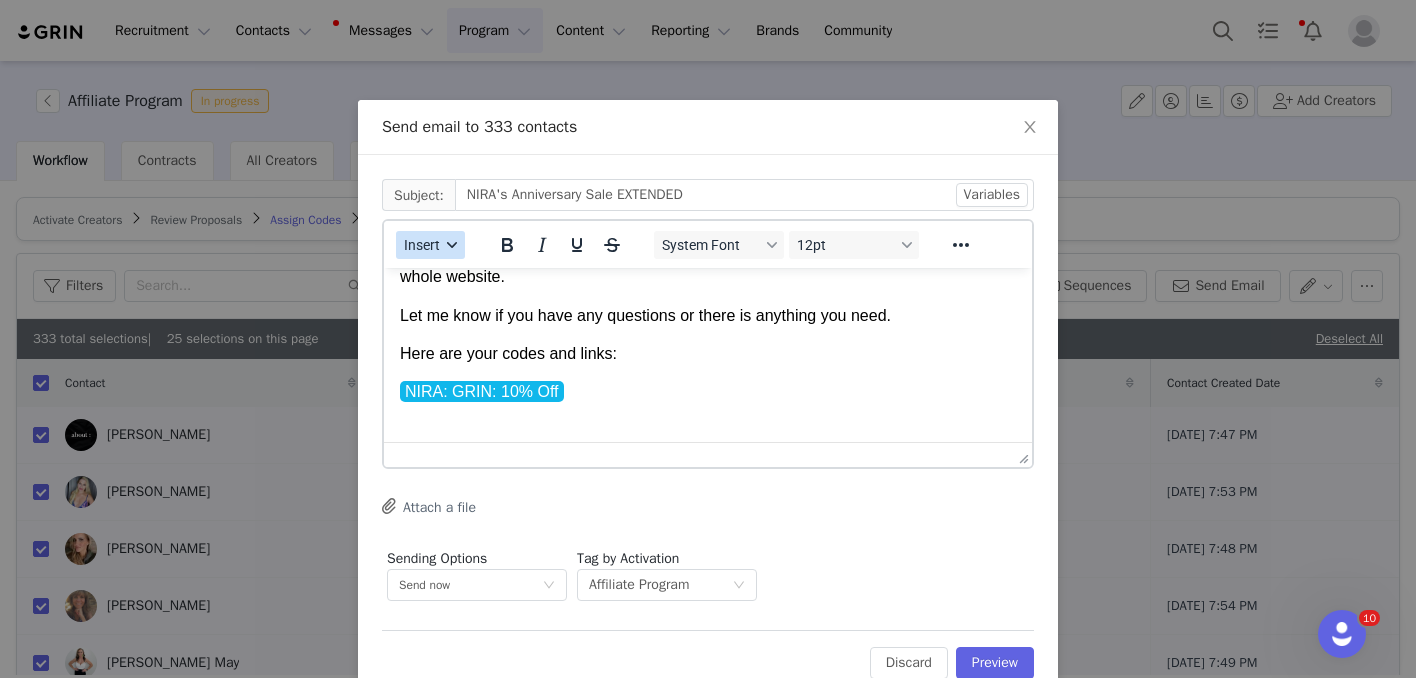 click on "Insert" at bounding box center (422, 245) 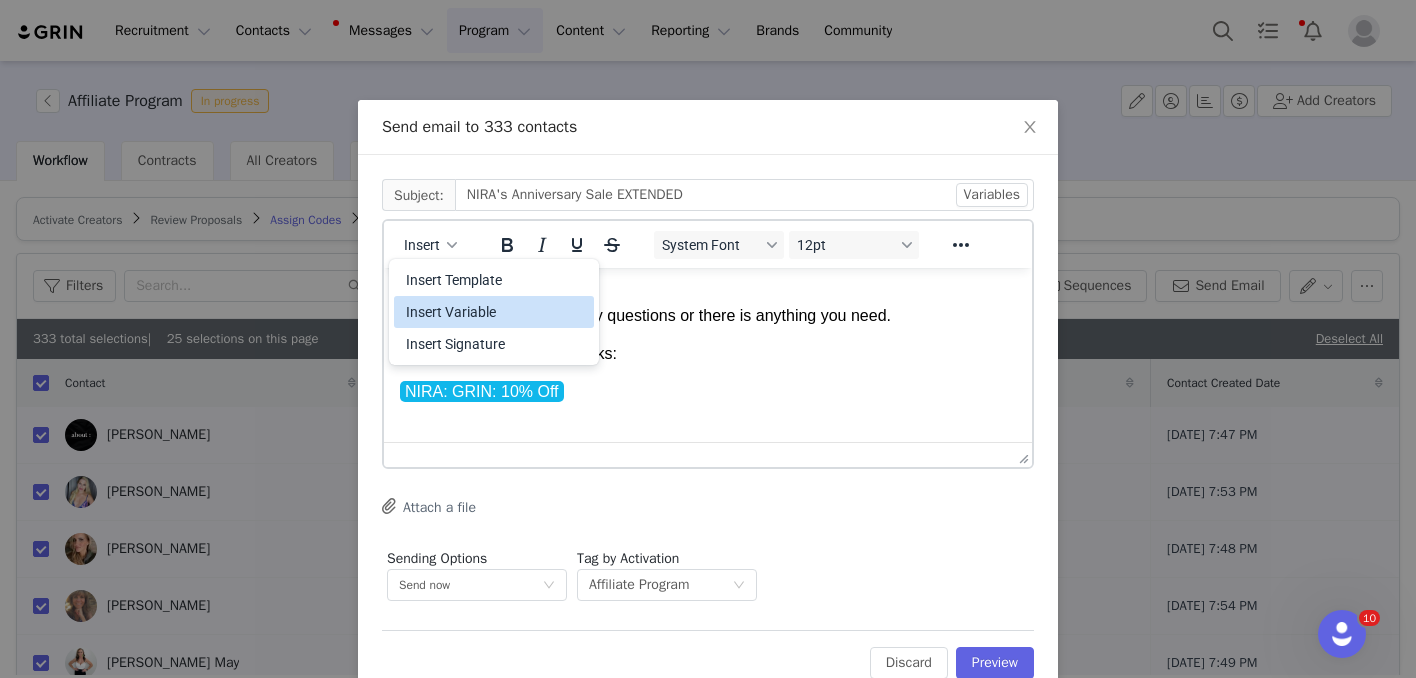 click on "Insert Variable" at bounding box center [496, 312] 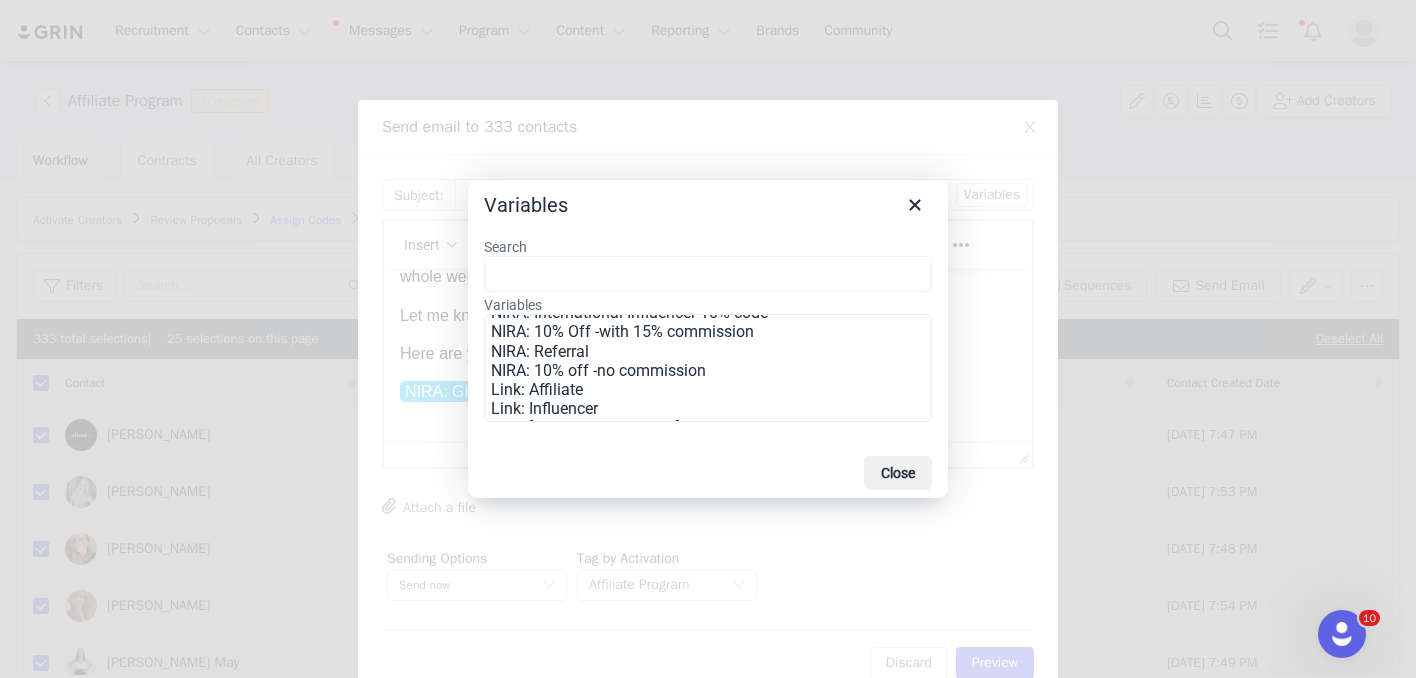 scroll, scrollTop: 621, scrollLeft: 0, axis: vertical 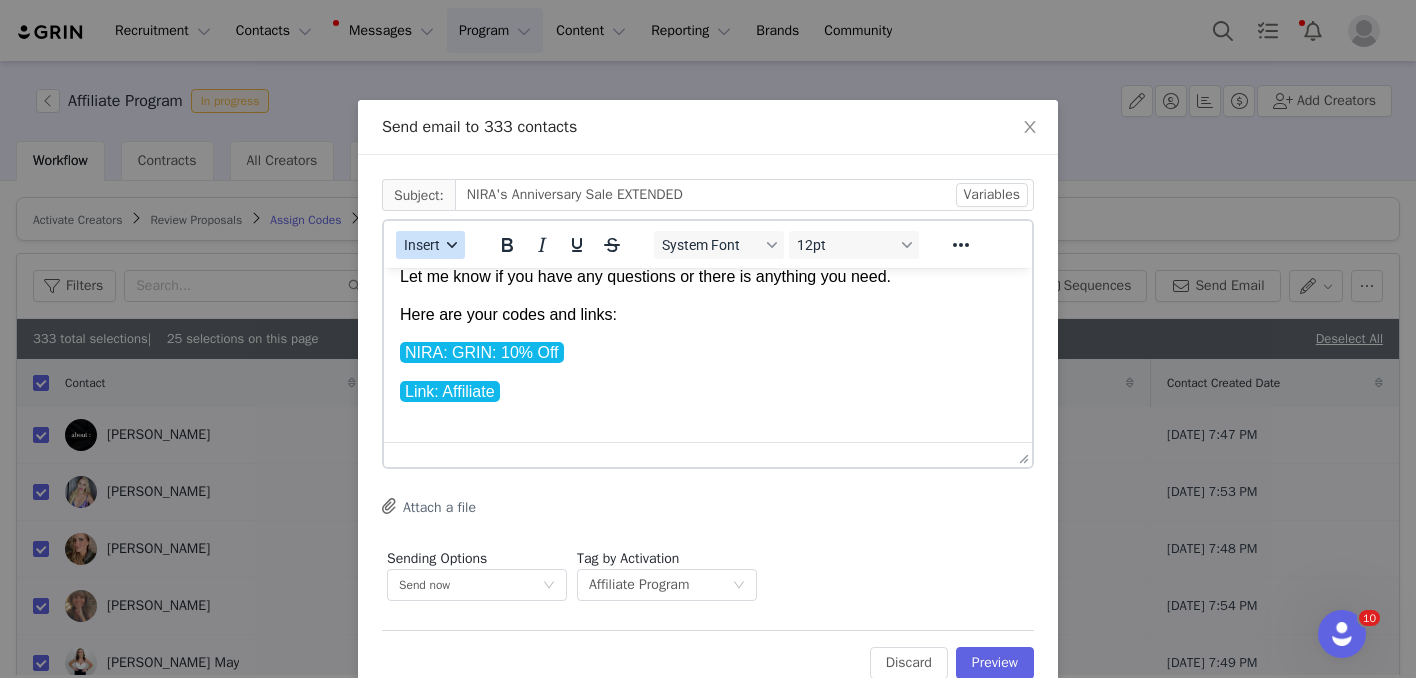 click on "Insert" at bounding box center (422, 245) 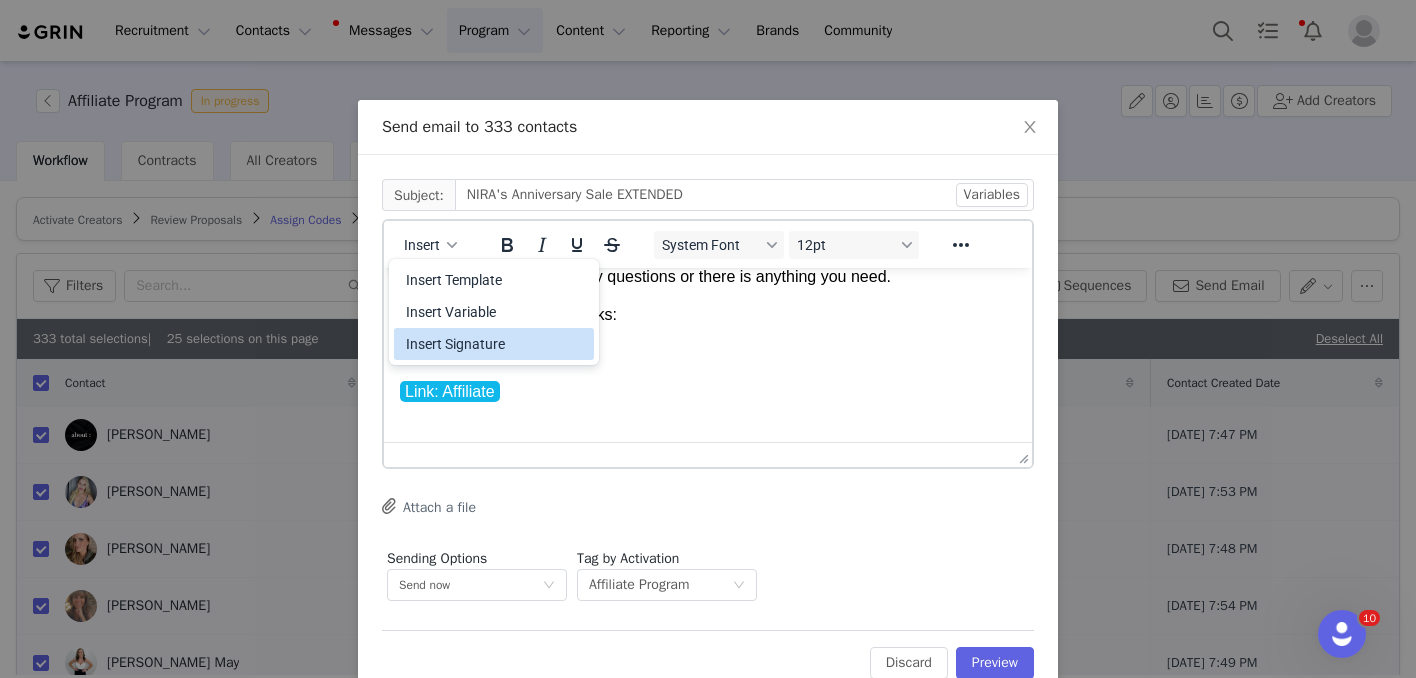 click on "Insert Signature" at bounding box center [496, 344] 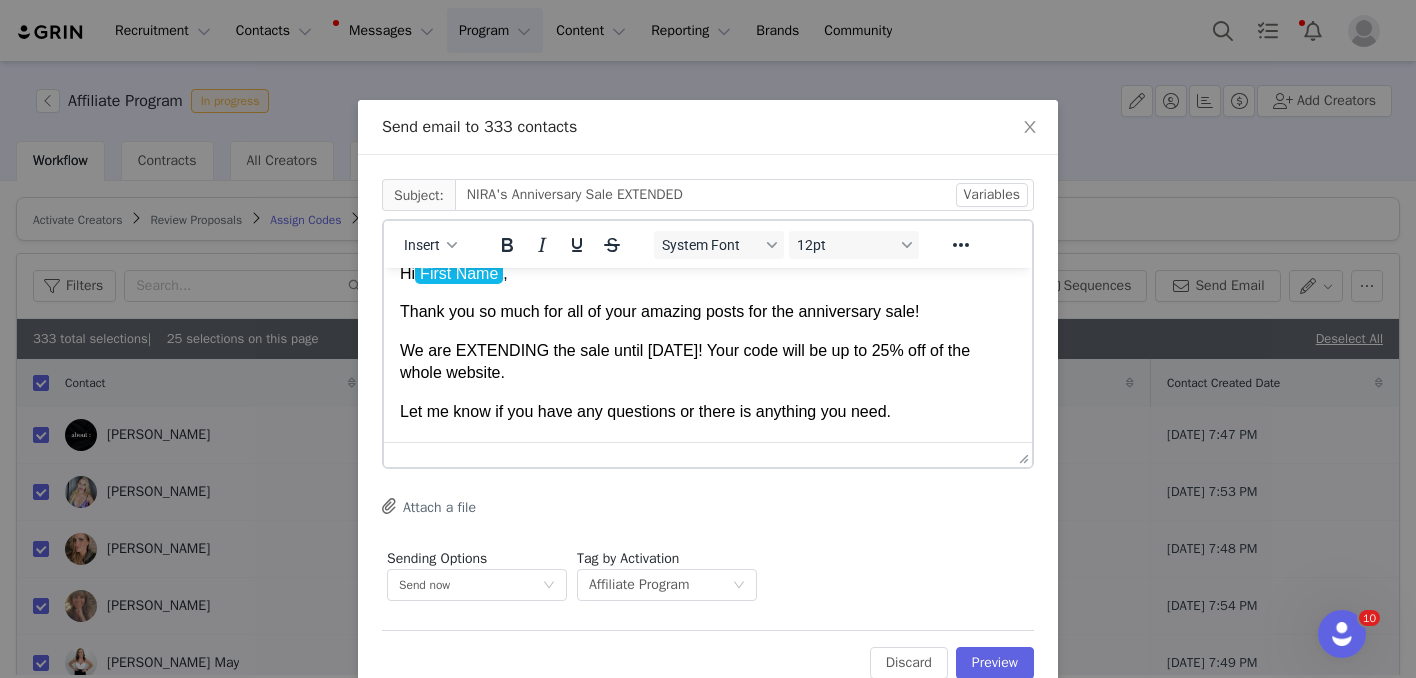 scroll, scrollTop: 29, scrollLeft: 0, axis: vertical 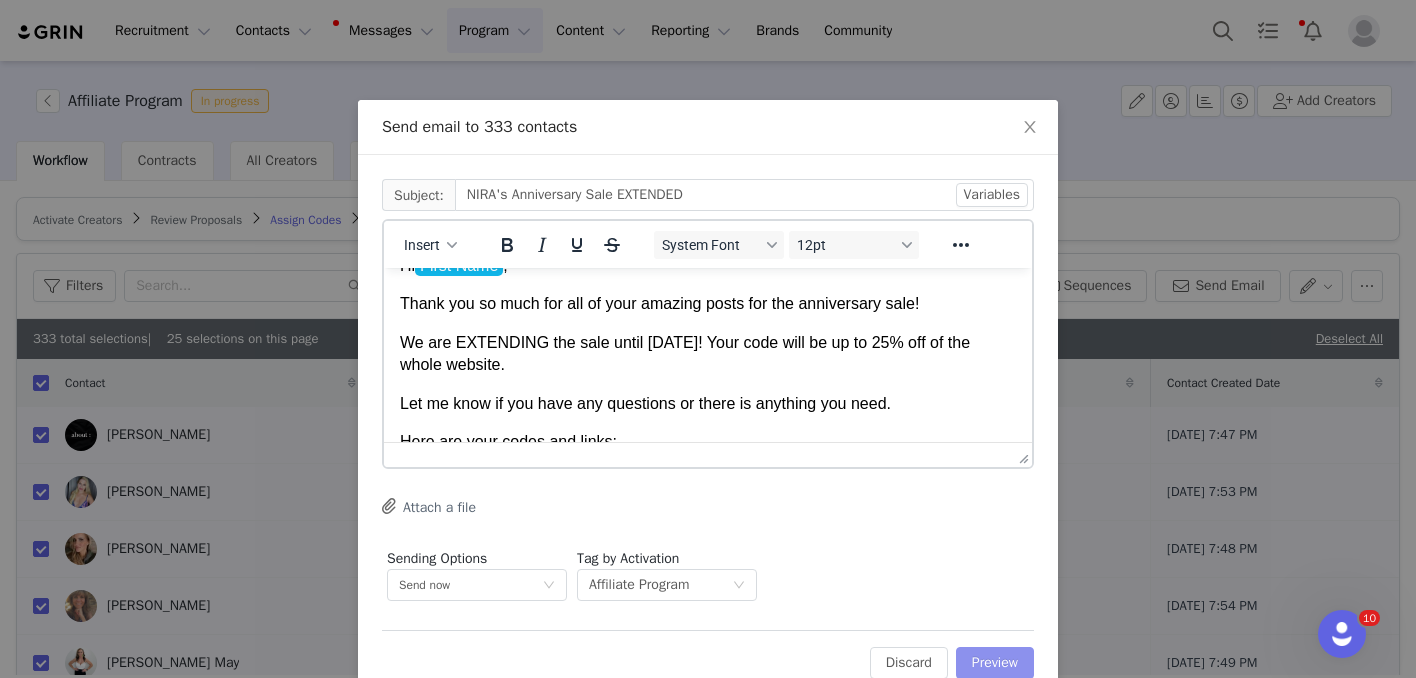 click on "Preview" at bounding box center (995, 663) 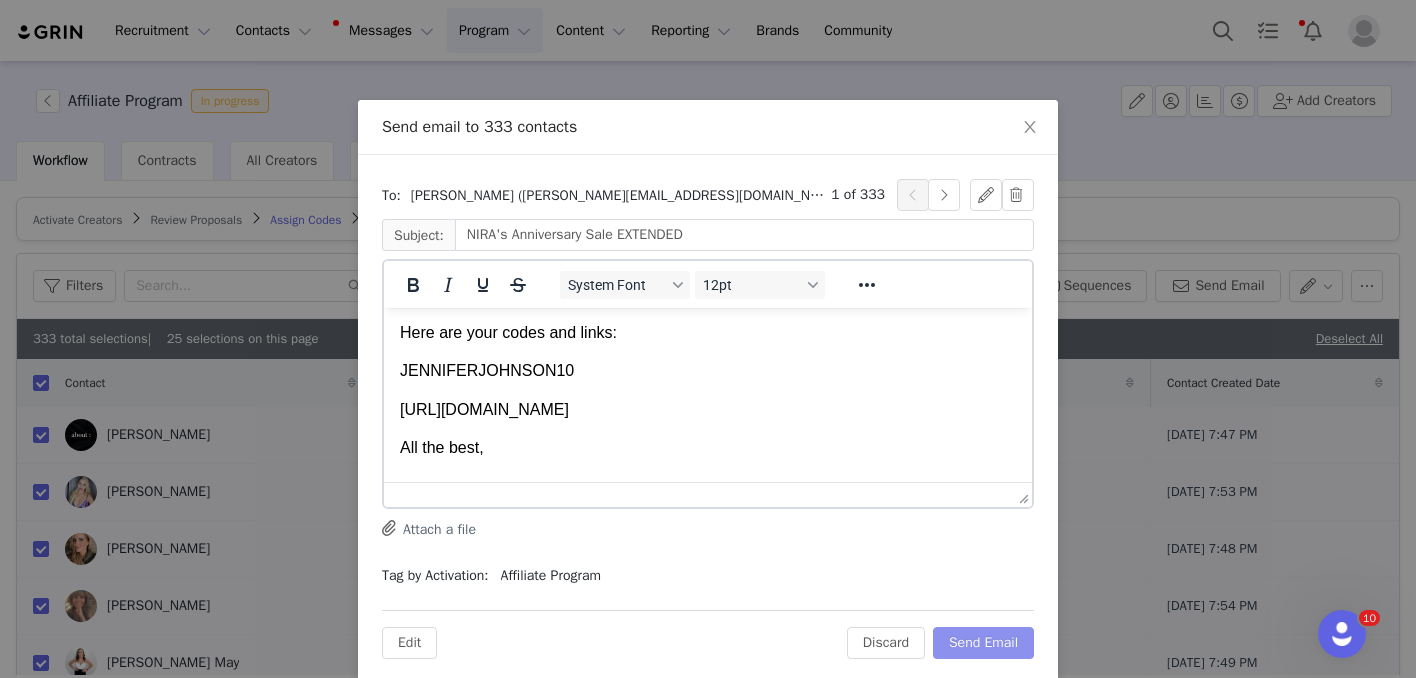 scroll, scrollTop: 192, scrollLeft: 0, axis: vertical 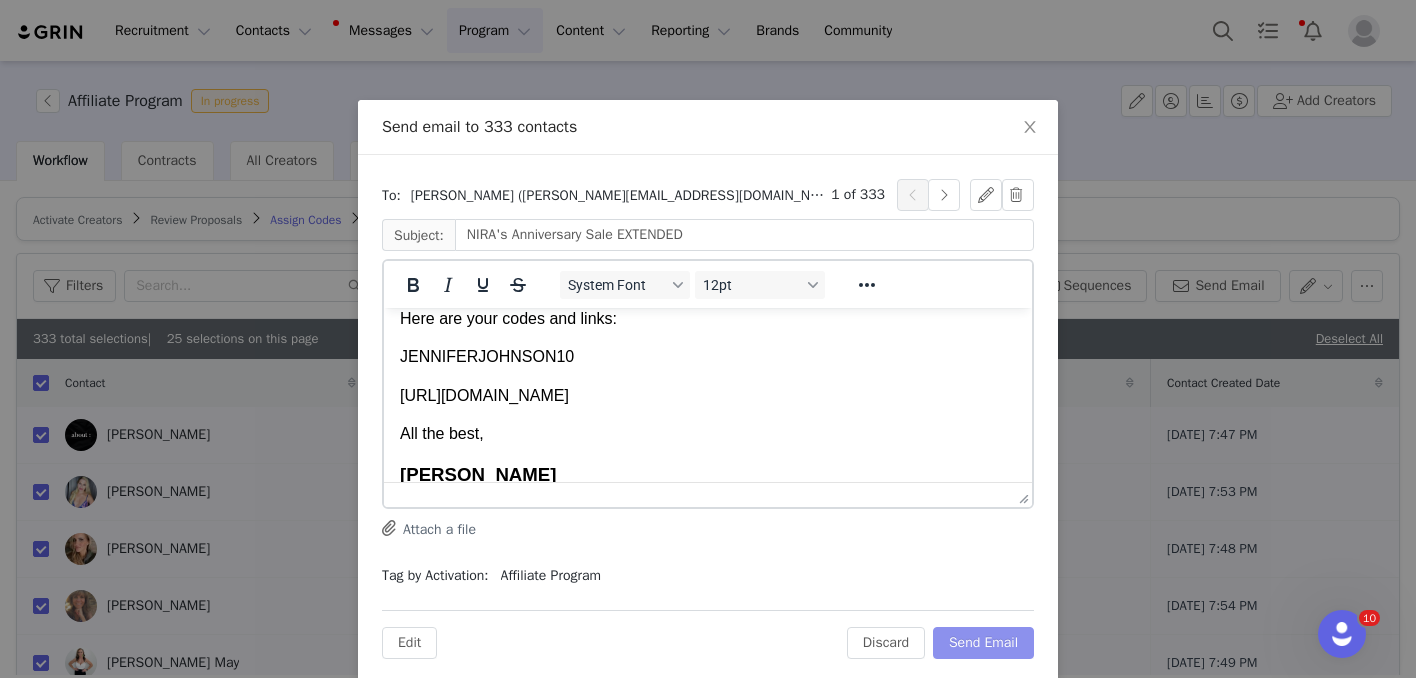 click on "Send Email" at bounding box center (983, 643) 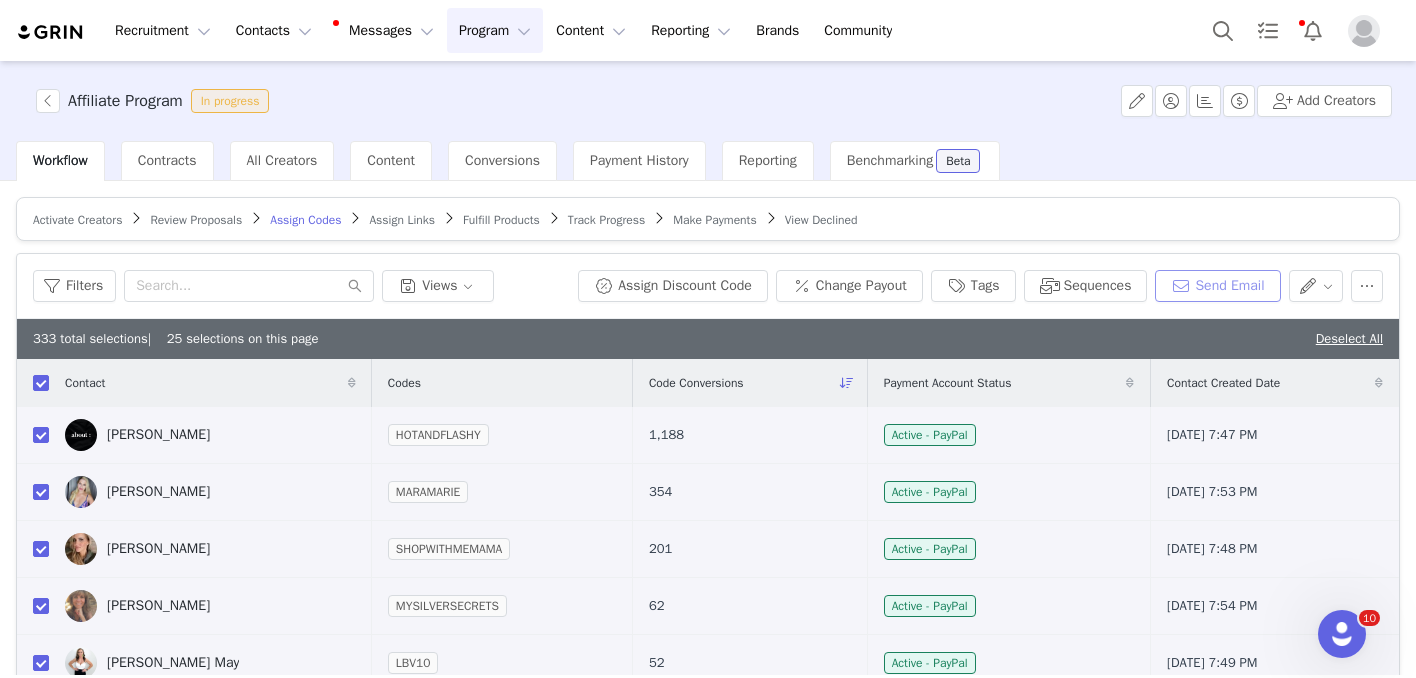 scroll, scrollTop: 0, scrollLeft: 0, axis: both 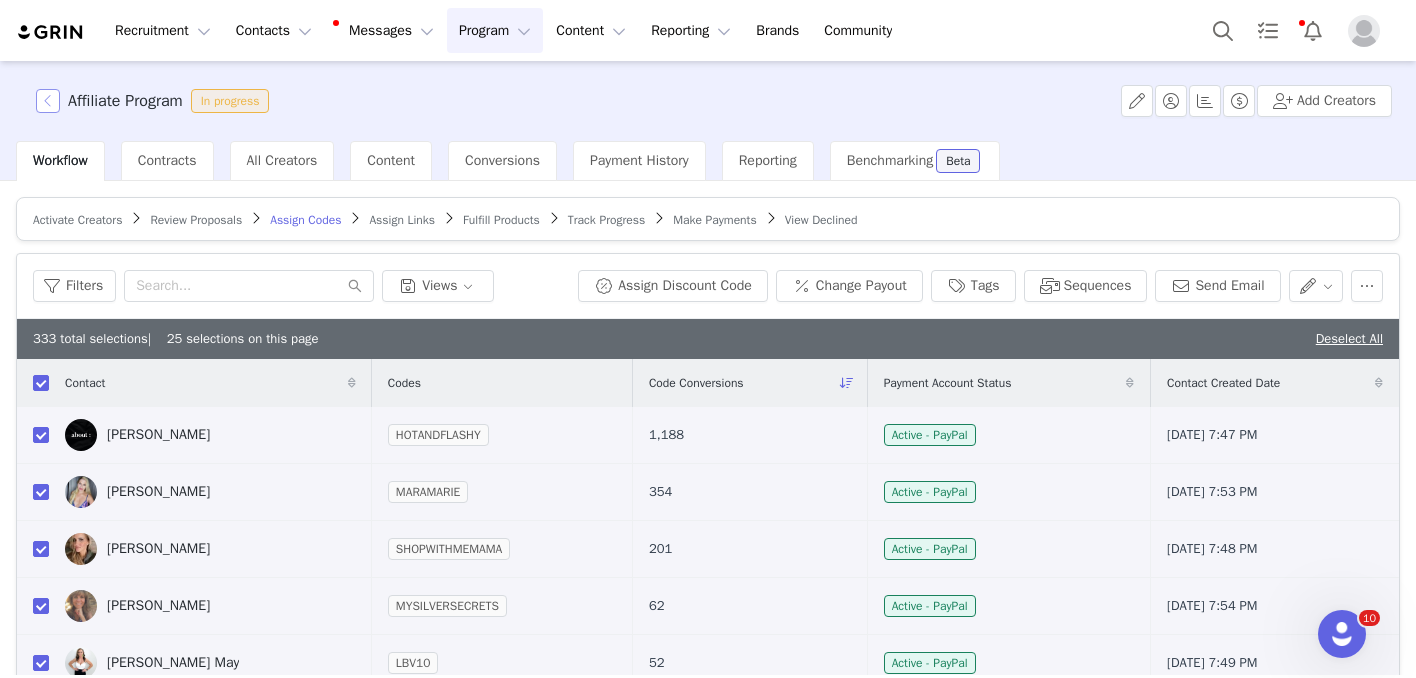 click at bounding box center (48, 101) 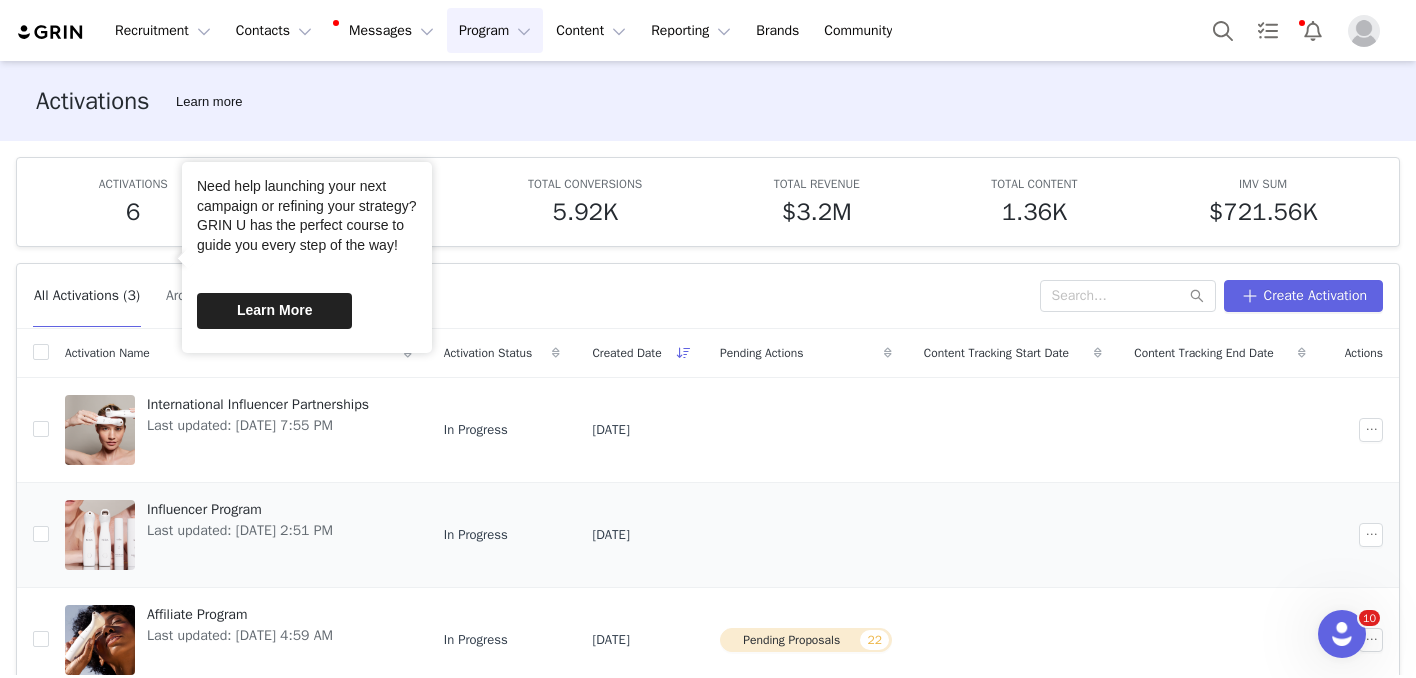click on "Influencer Program" at bounding box center (240, 509) 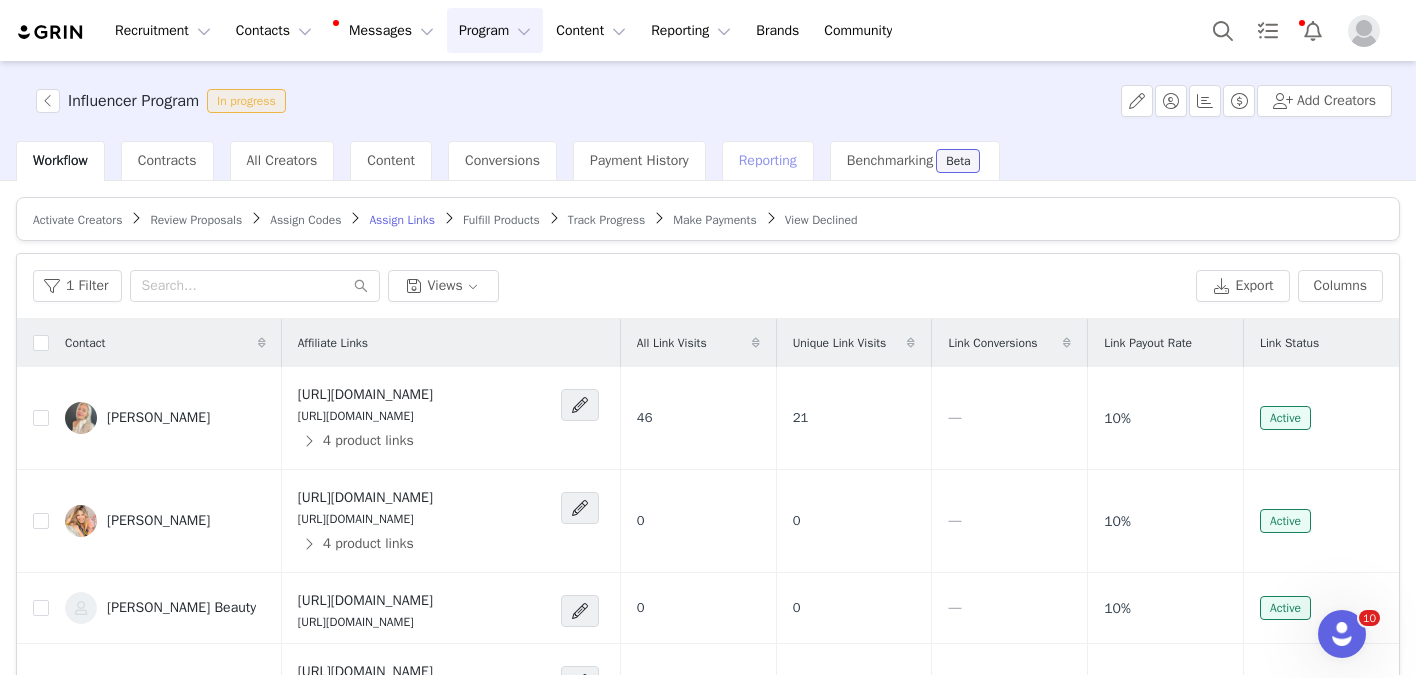 click on "Reporting" at bounding box center [768, 160] 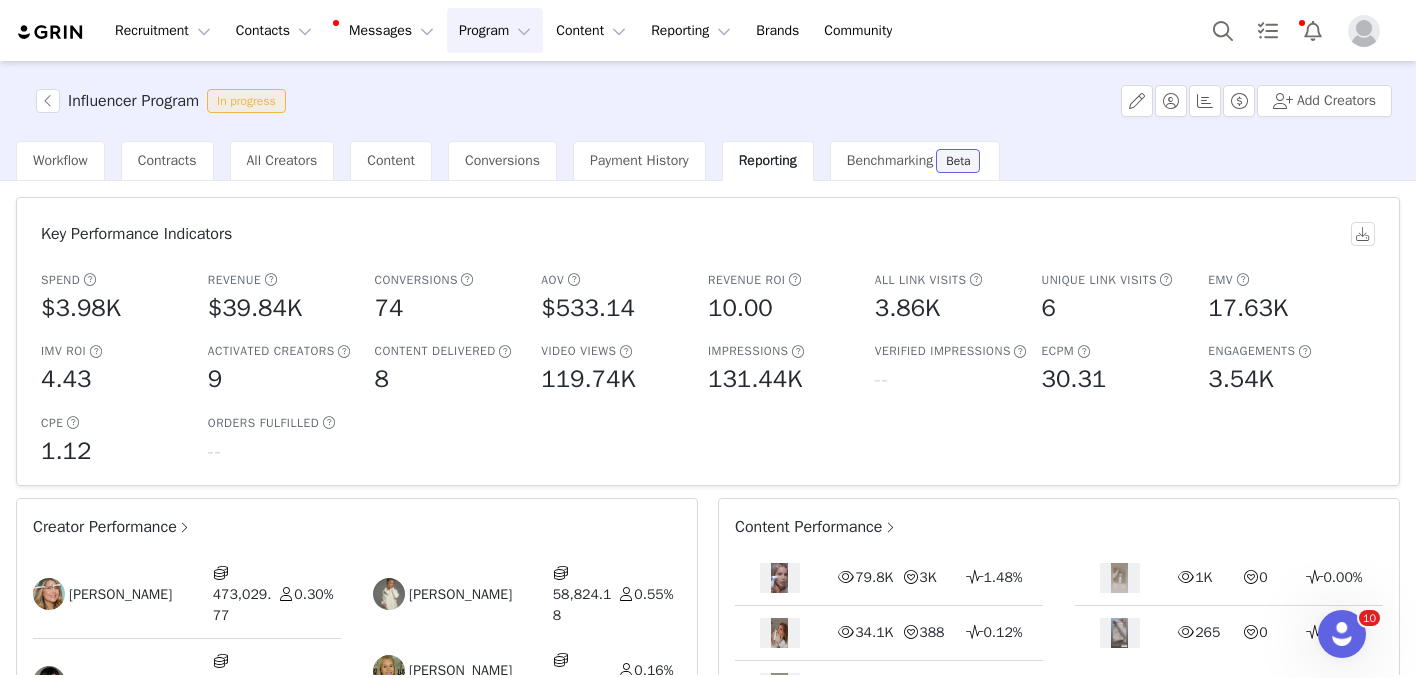 scroll, scrollTop: 0, scrollLeft: 0, axis: both 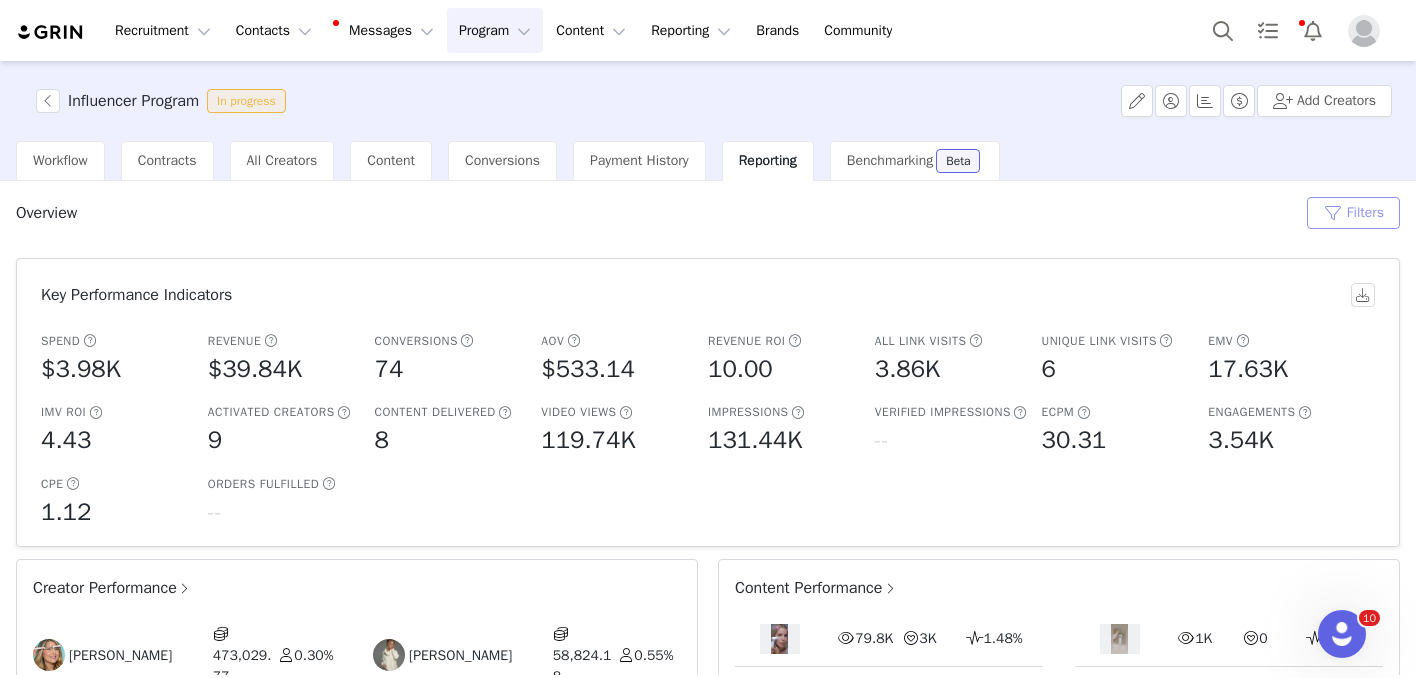 click on "Filters" at bounding box center (1353, 213) 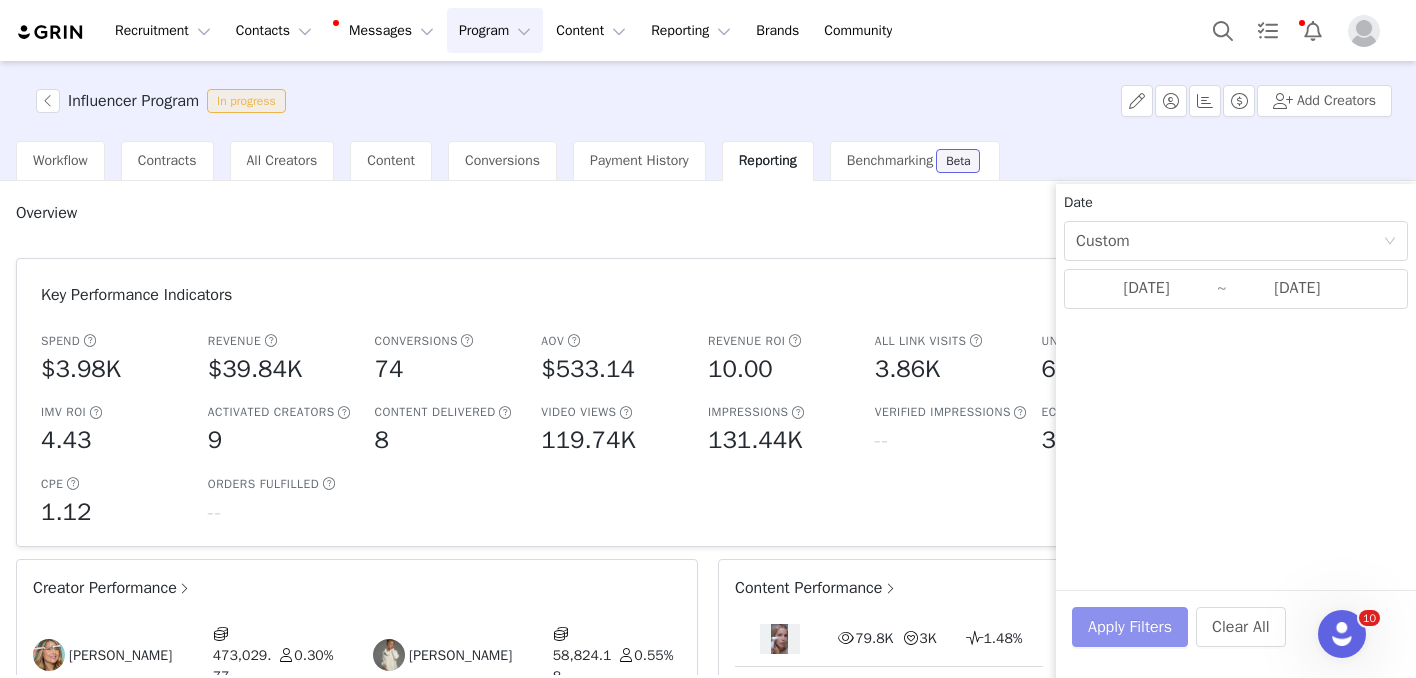 click on "Apply Filters" at bounding box center [1130, 627] 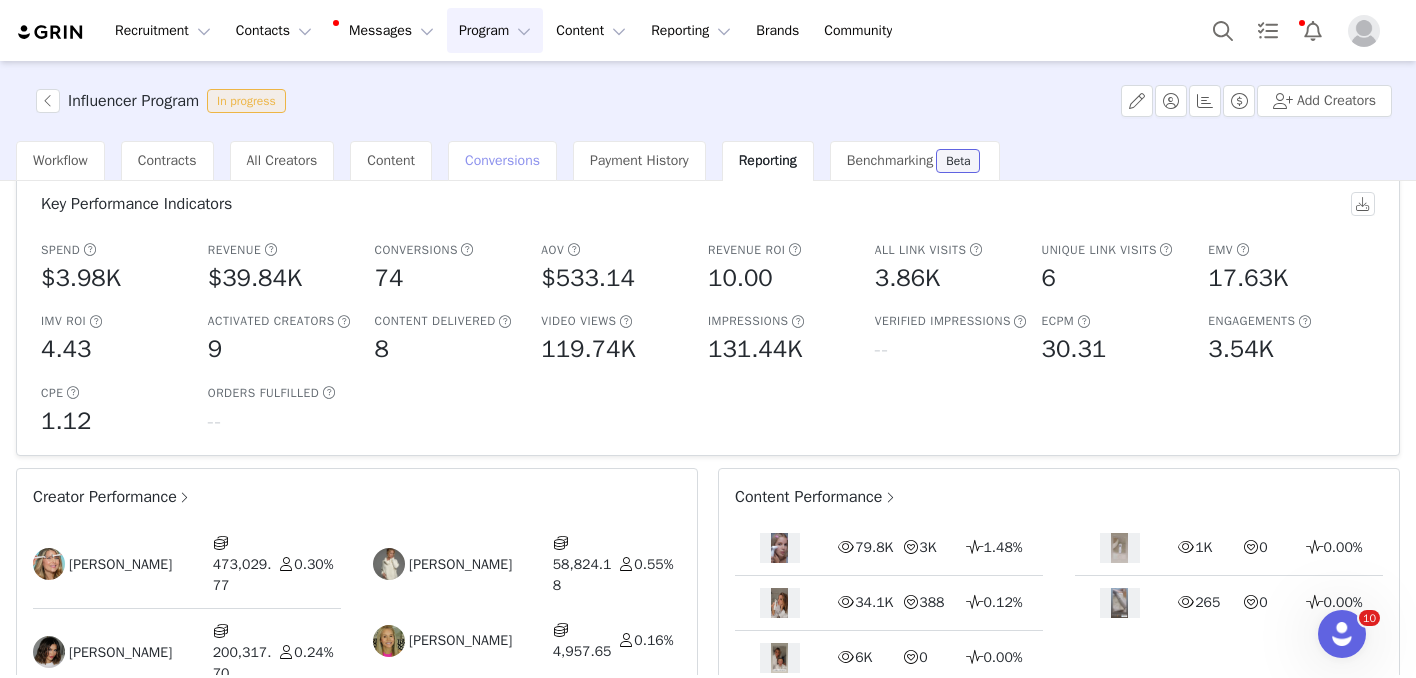 scroll, scrollTop: 83, scrollLeft: 0, axis: vertical 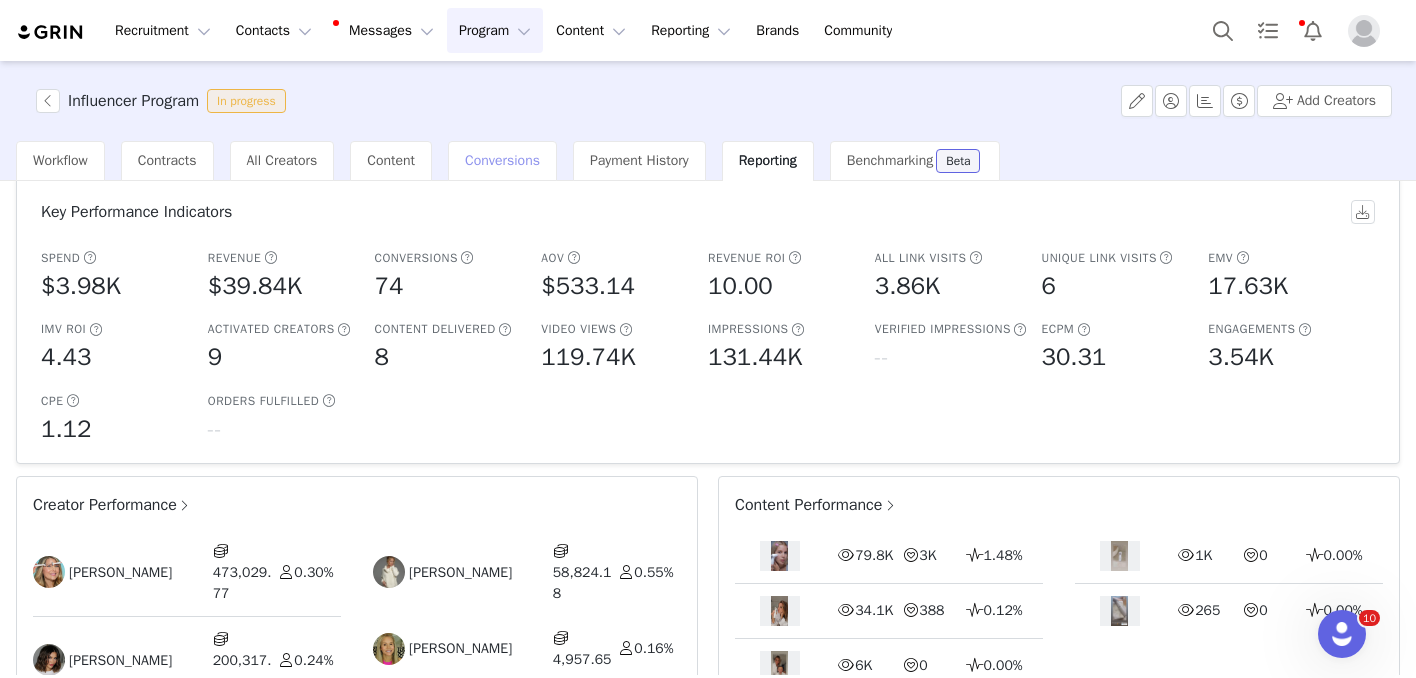 click on "Conversions" at bounding box center (502, 161) 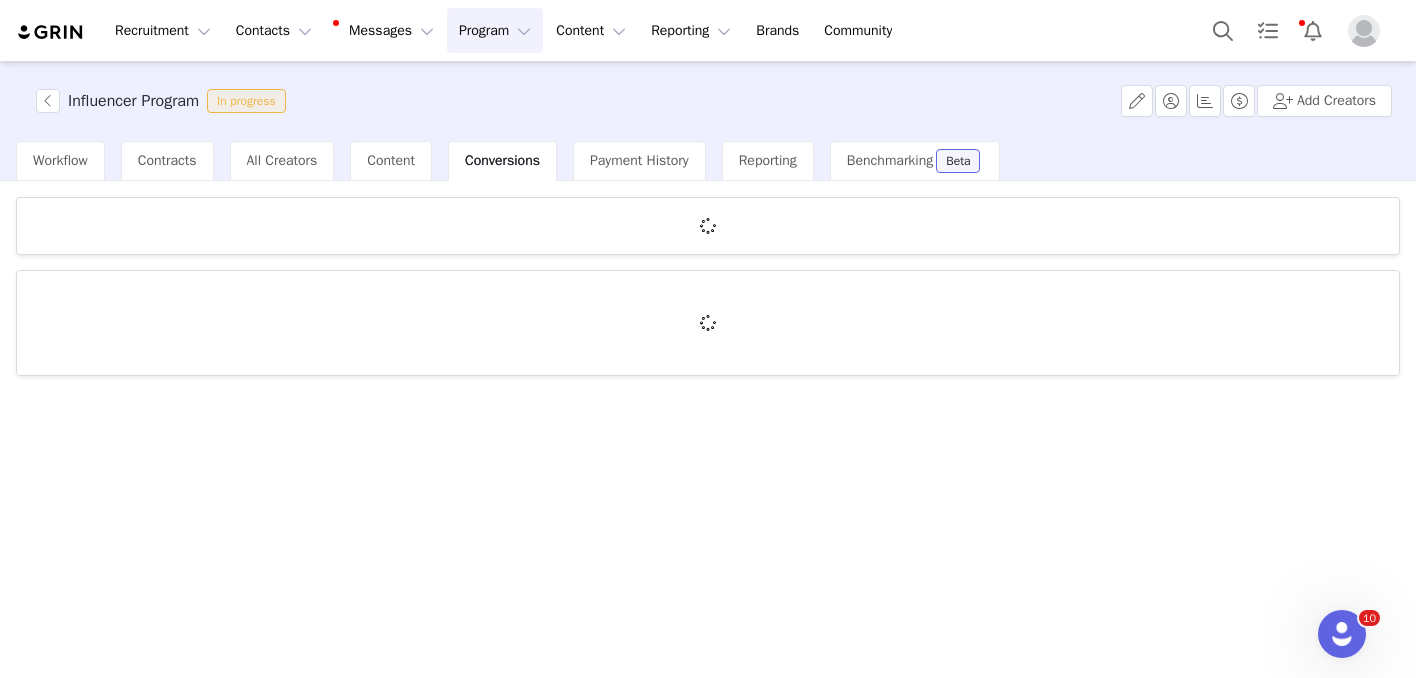 scroll, scrollTop: 0, scrollLeft: 0, axis: both 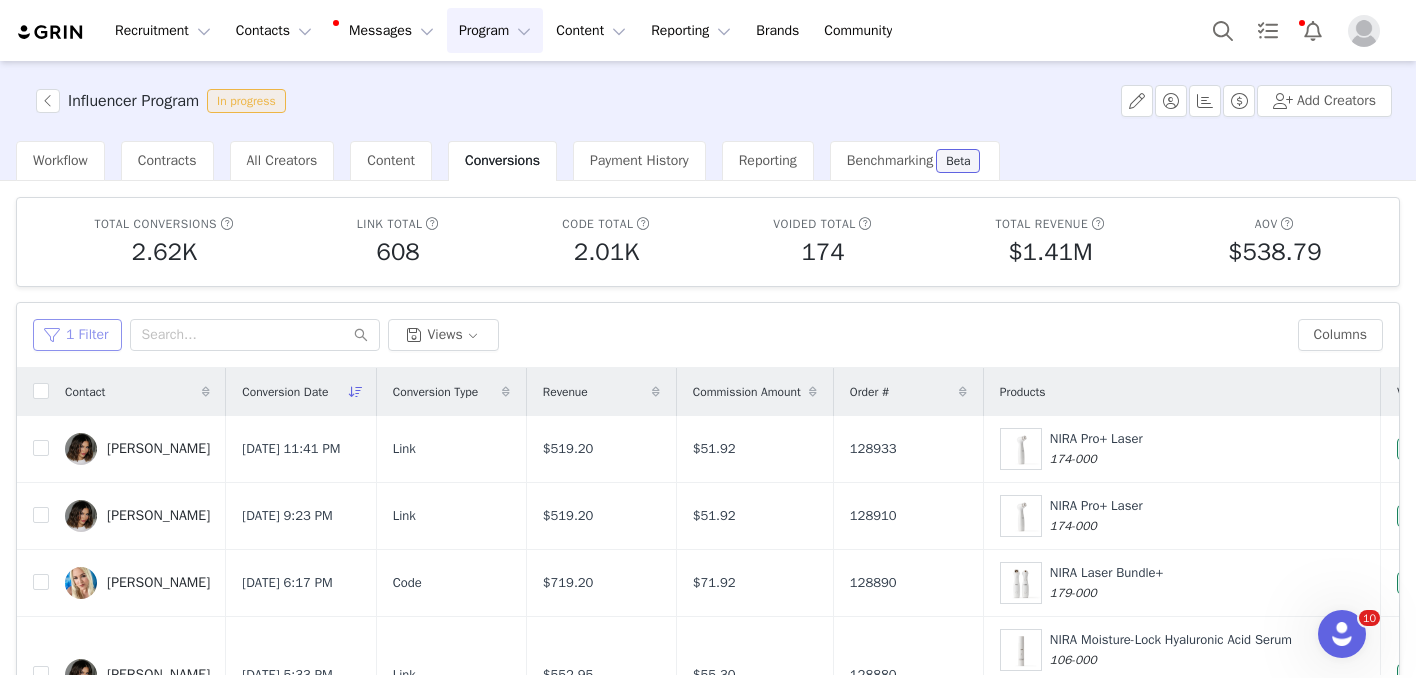 click on "1 Filter" at bounding box center [77, 335] 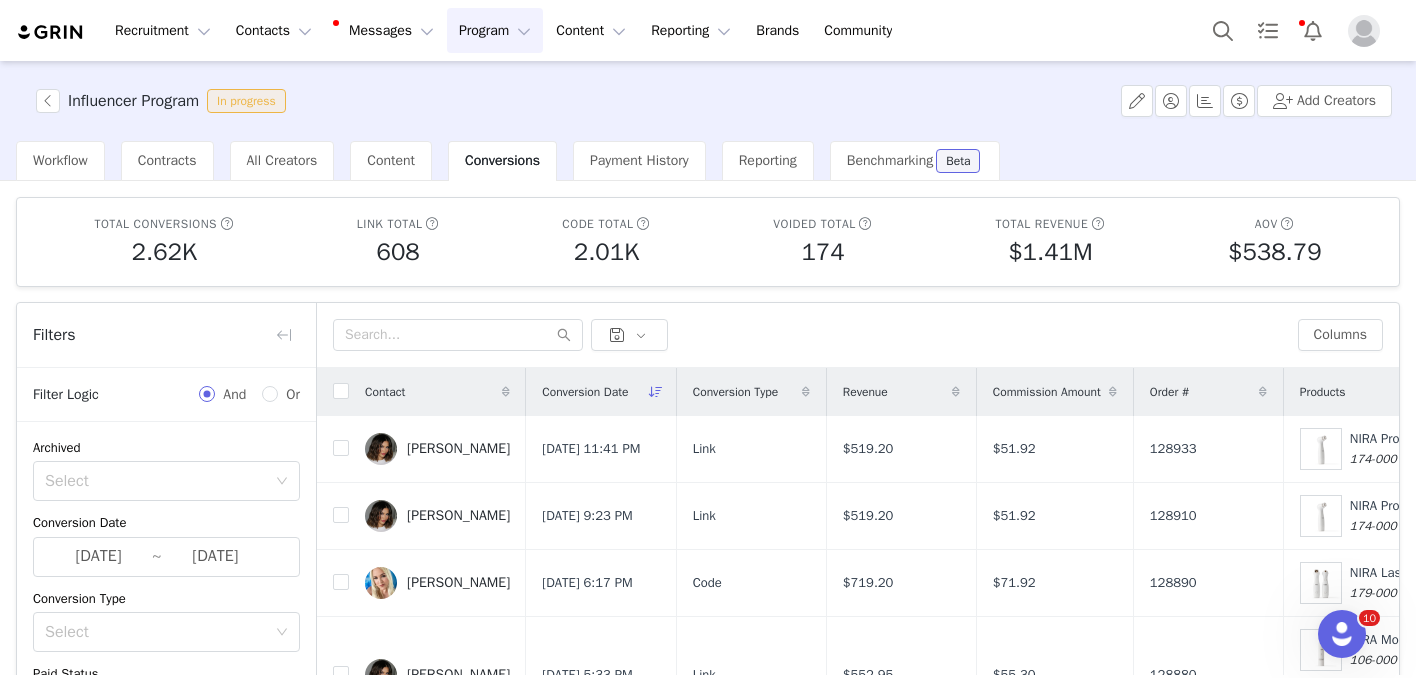 scroll, scrollTop: 98, scrollLeft: 0, axis: vertical 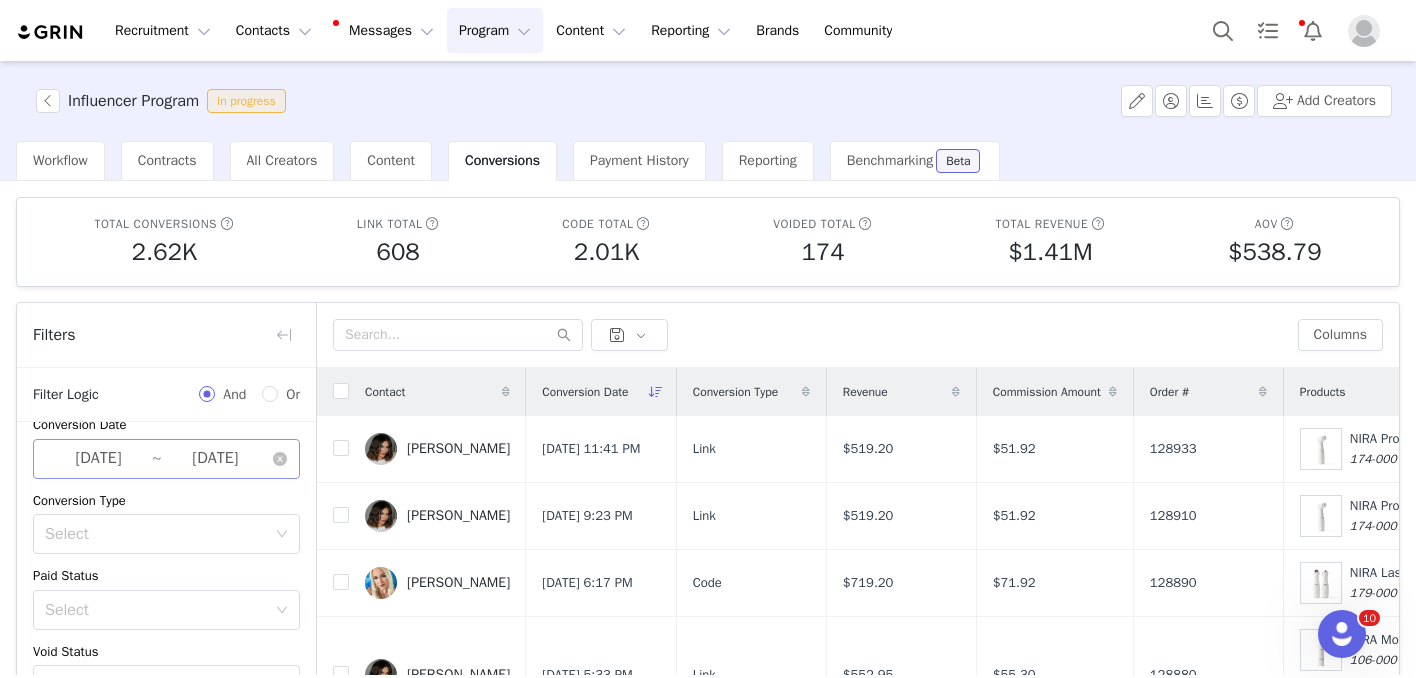 click on "[DATE]" at bounding box center (98, 459) 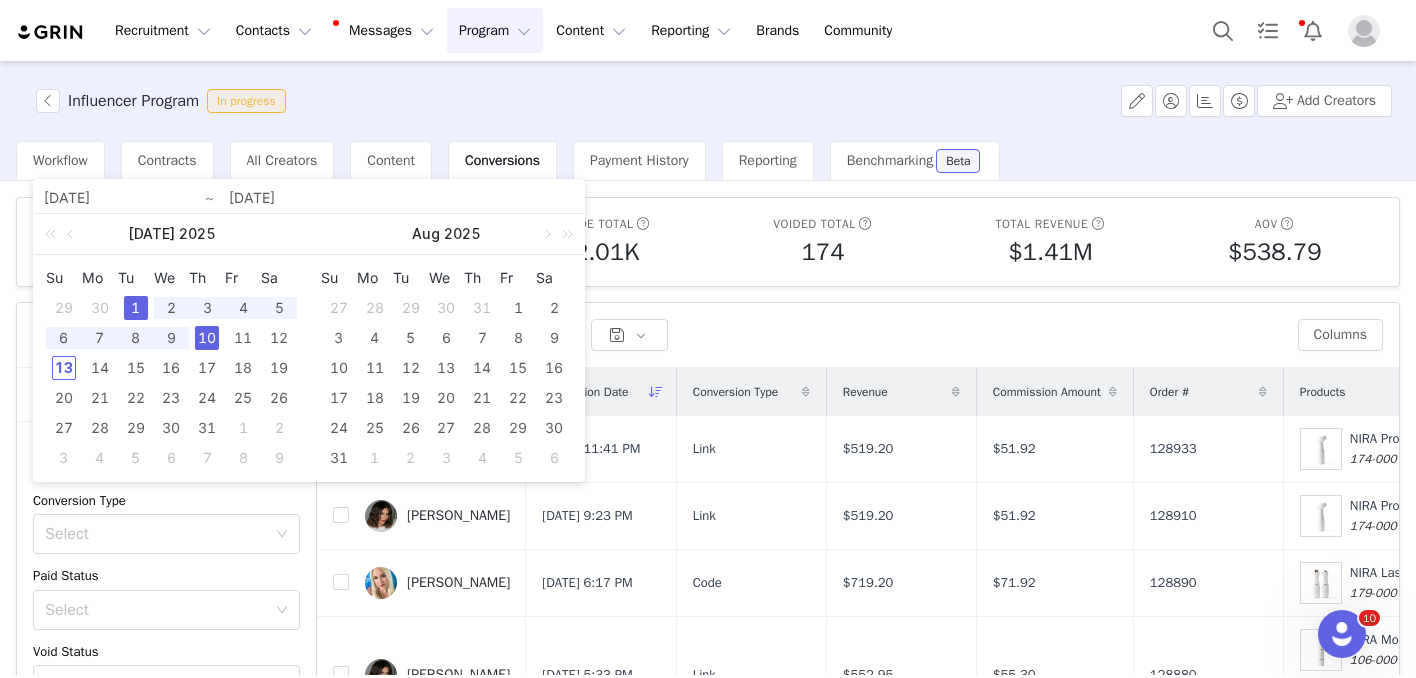 click on "1" at bounding box center (136, 308) 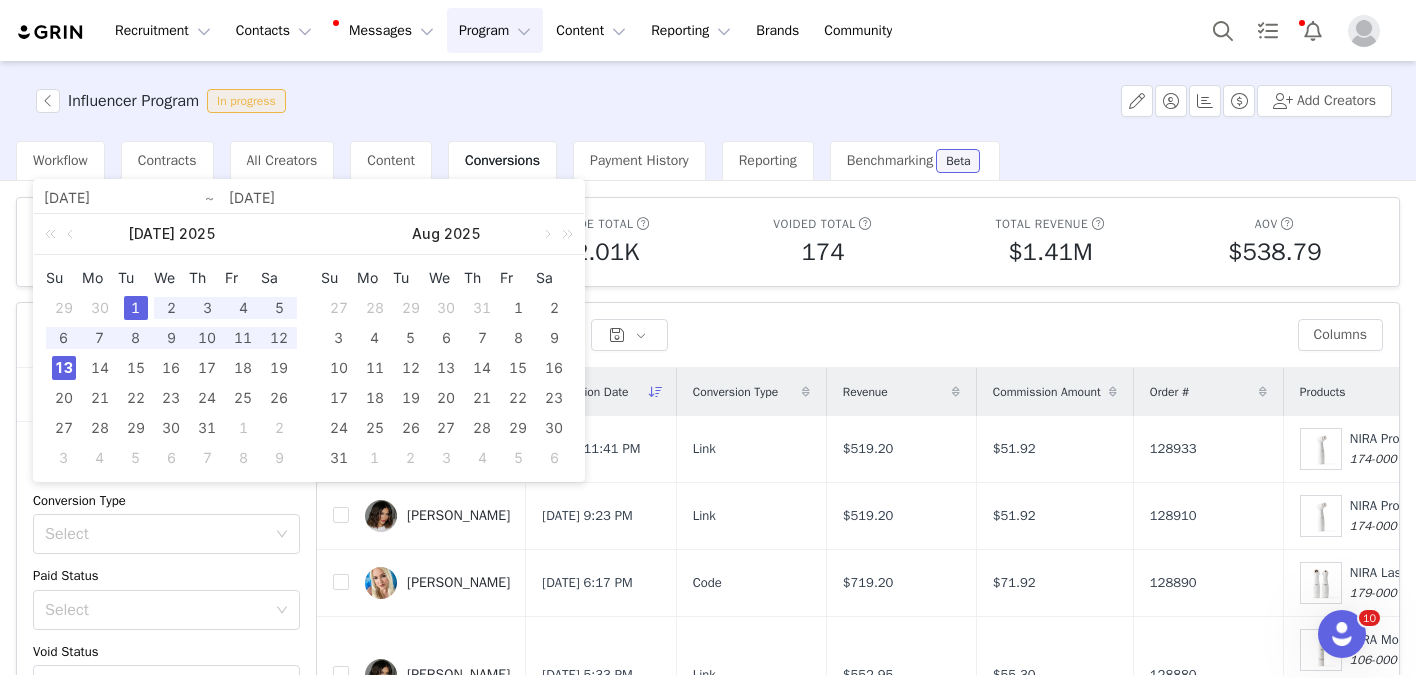 click on "13" at bounding box center (64, 368) 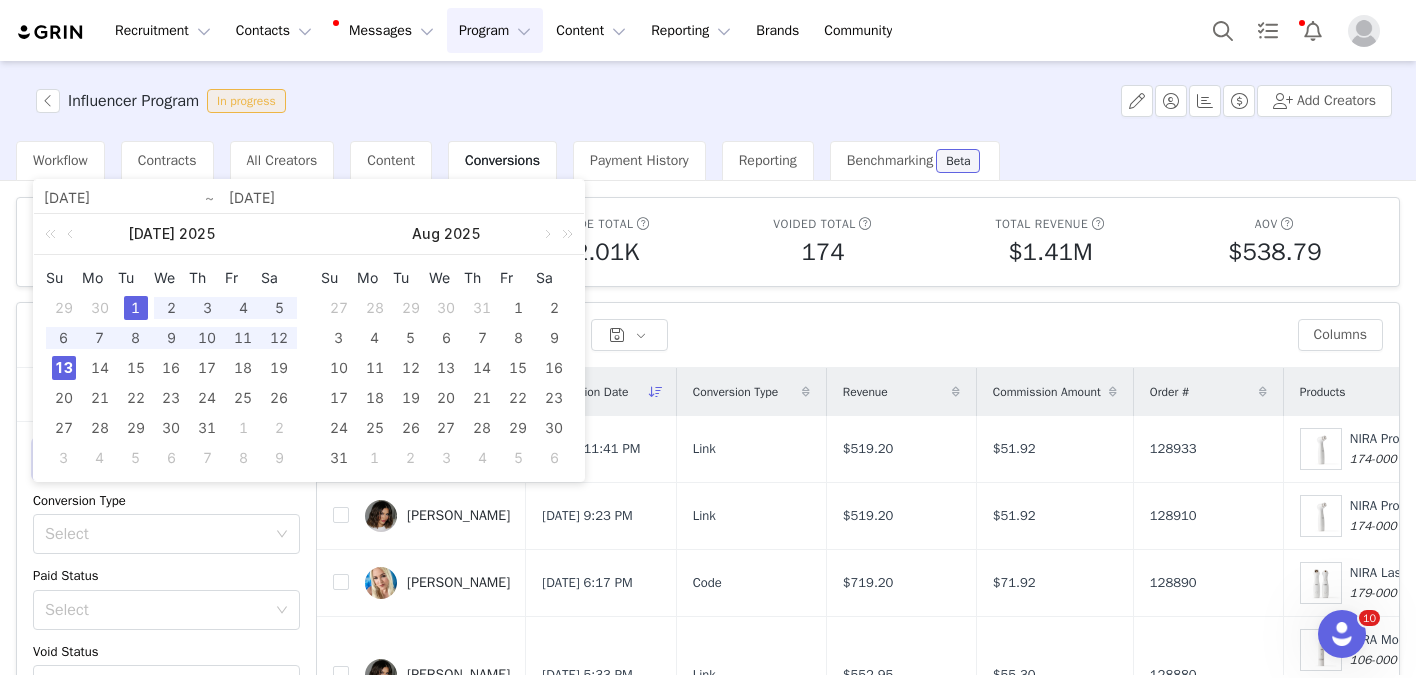 type on "[DATE]" 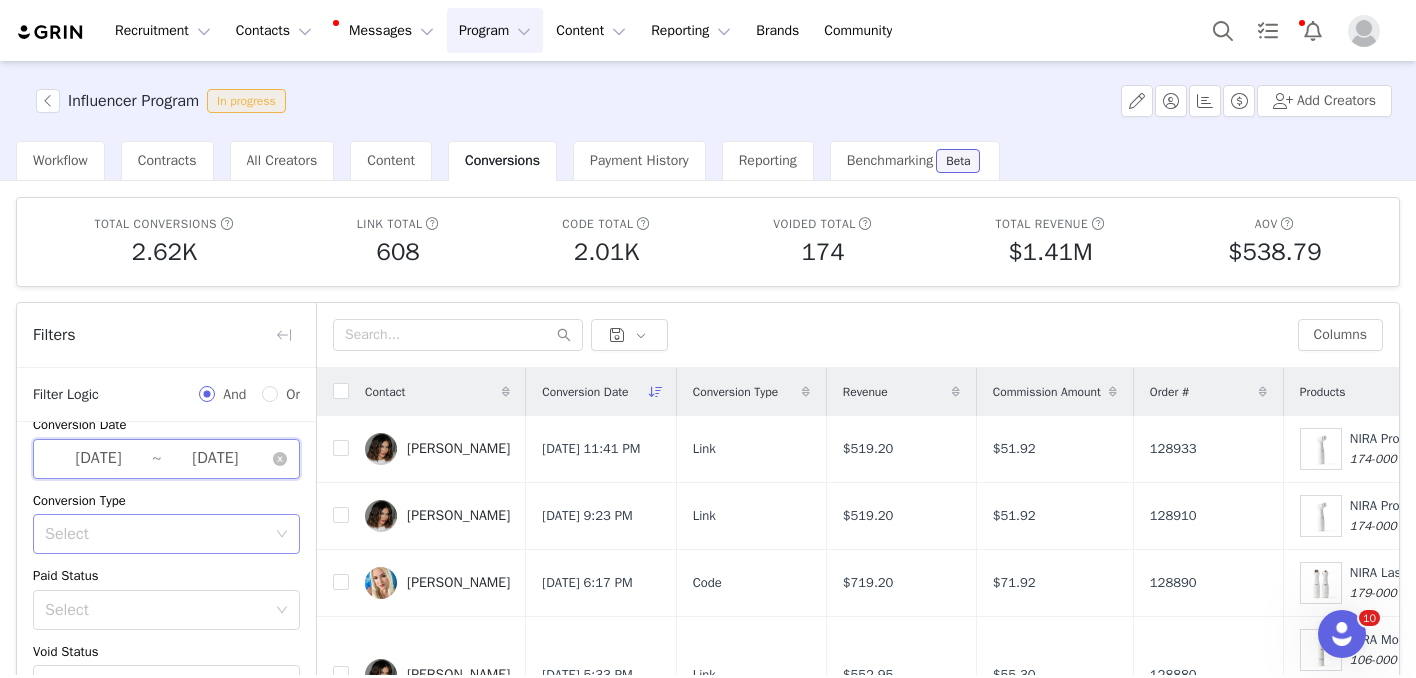scroll, scrollTop: 132, scrollLeft: 0, axis: vertical 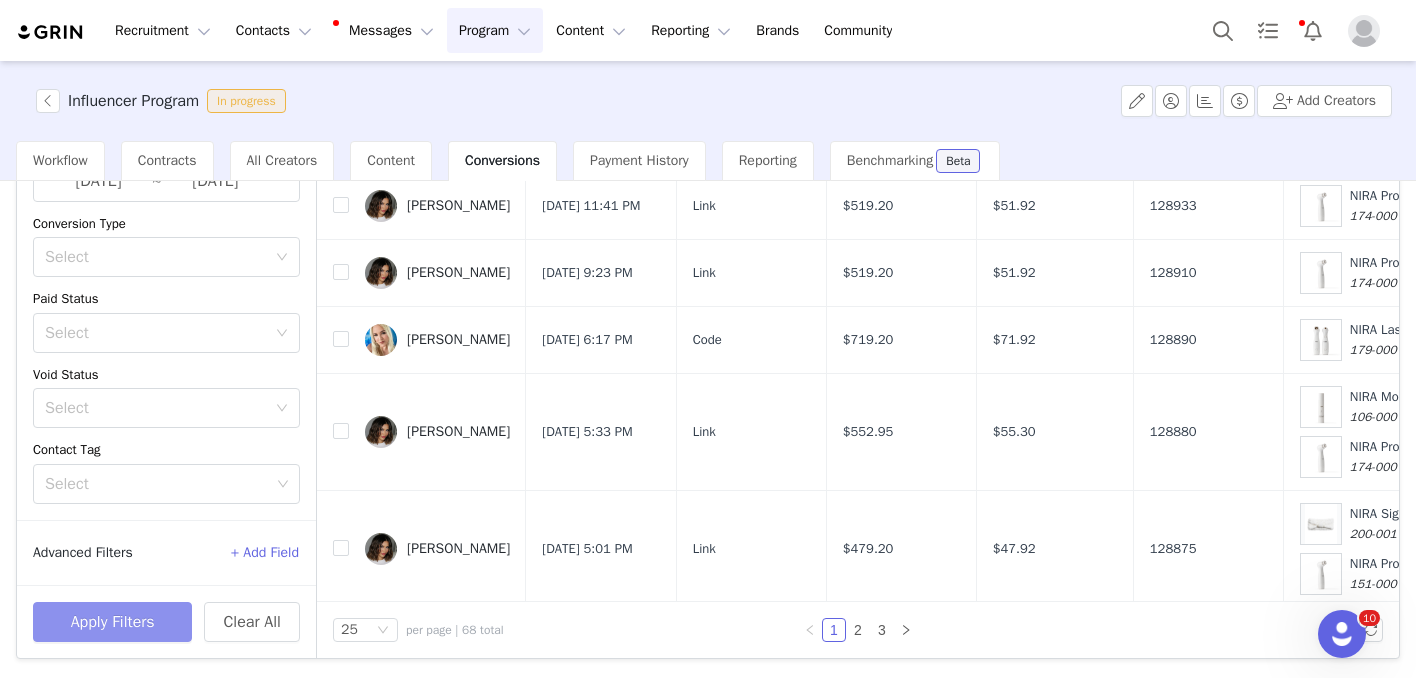 click on "Apply Filters" at bounding box center (112, 622) 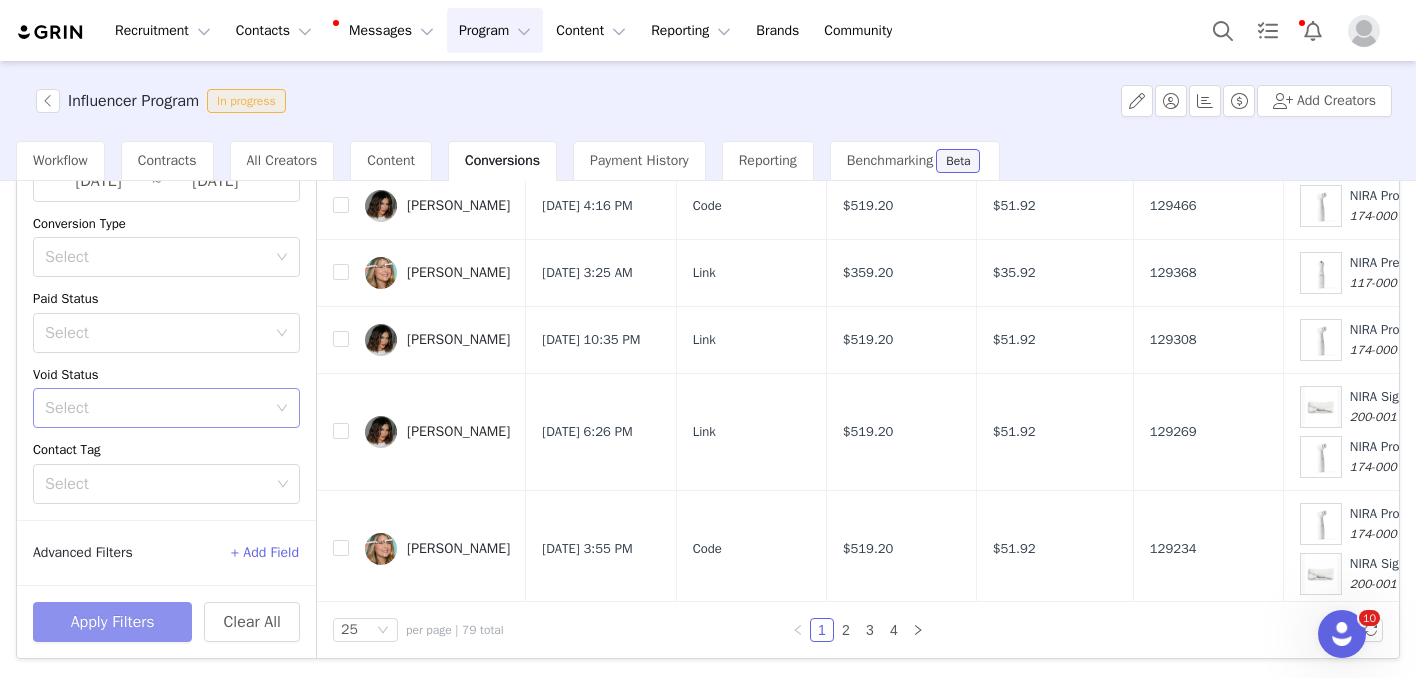 scroll, scrollTop: 0, scrollLeft: 0, axis: both 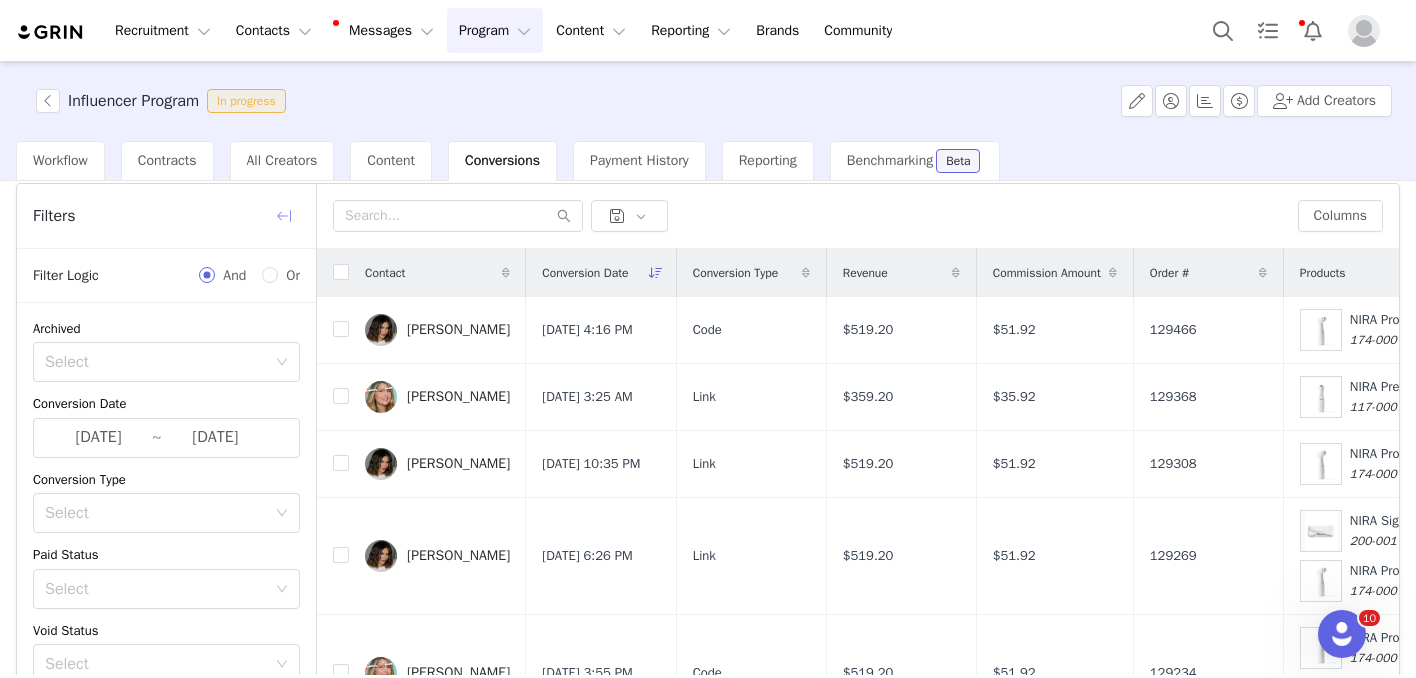click at bounding box center [284, 216] 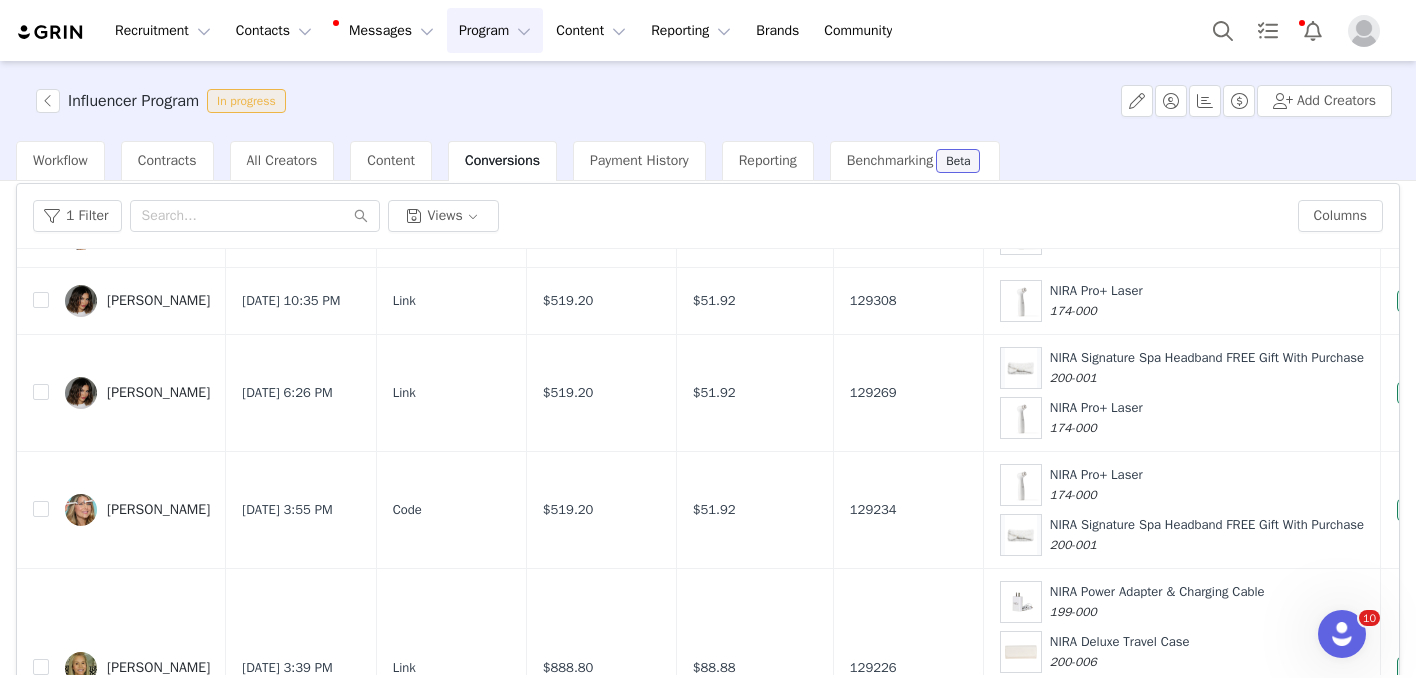 scroll, scrollTop: 0, scrollLeft: 0, axis: both 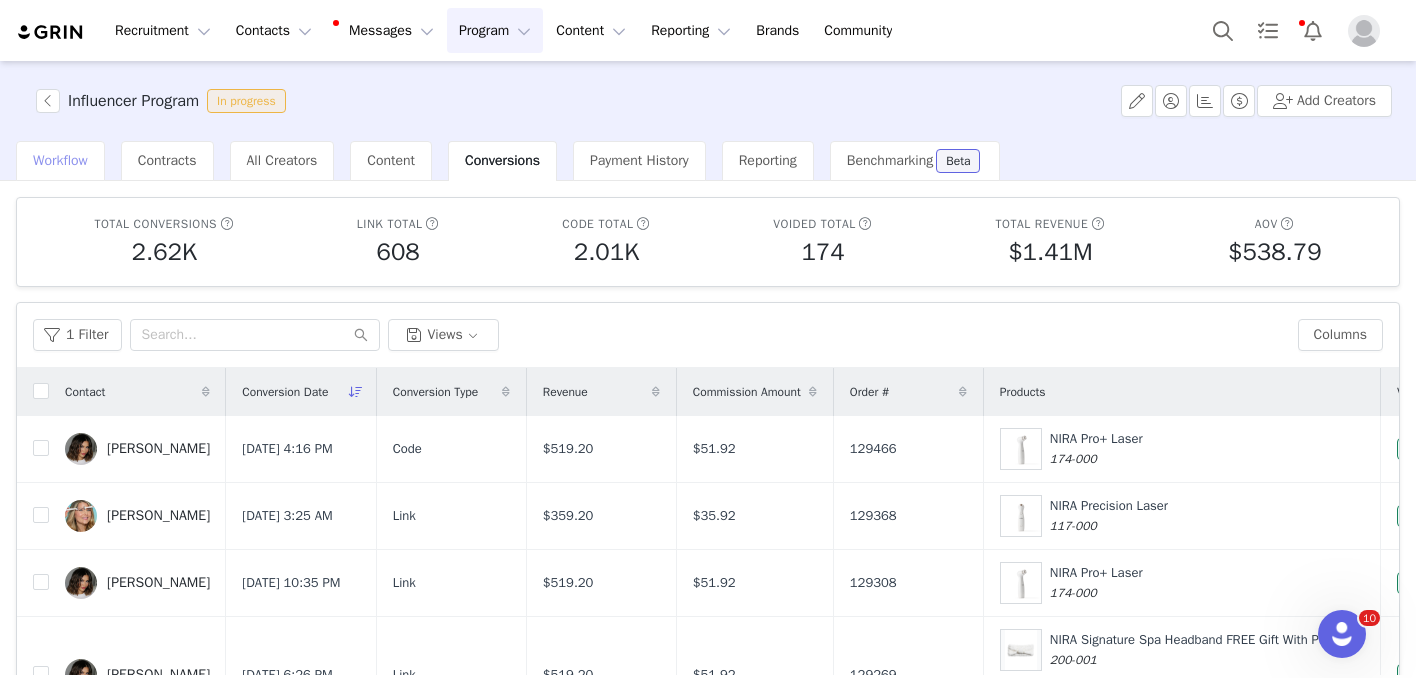 click on "Workflow" at bounding box center [60, 160] 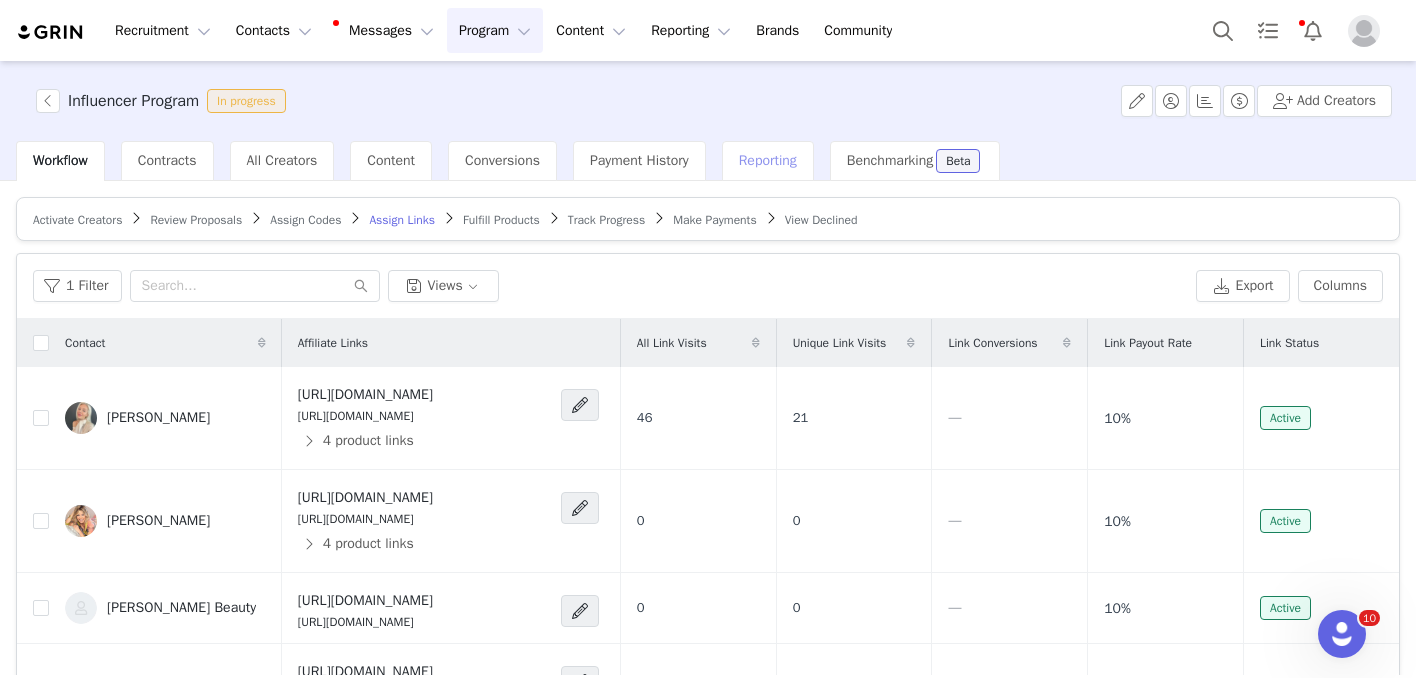 click on "Reporting" at bounding box center [768, 160] 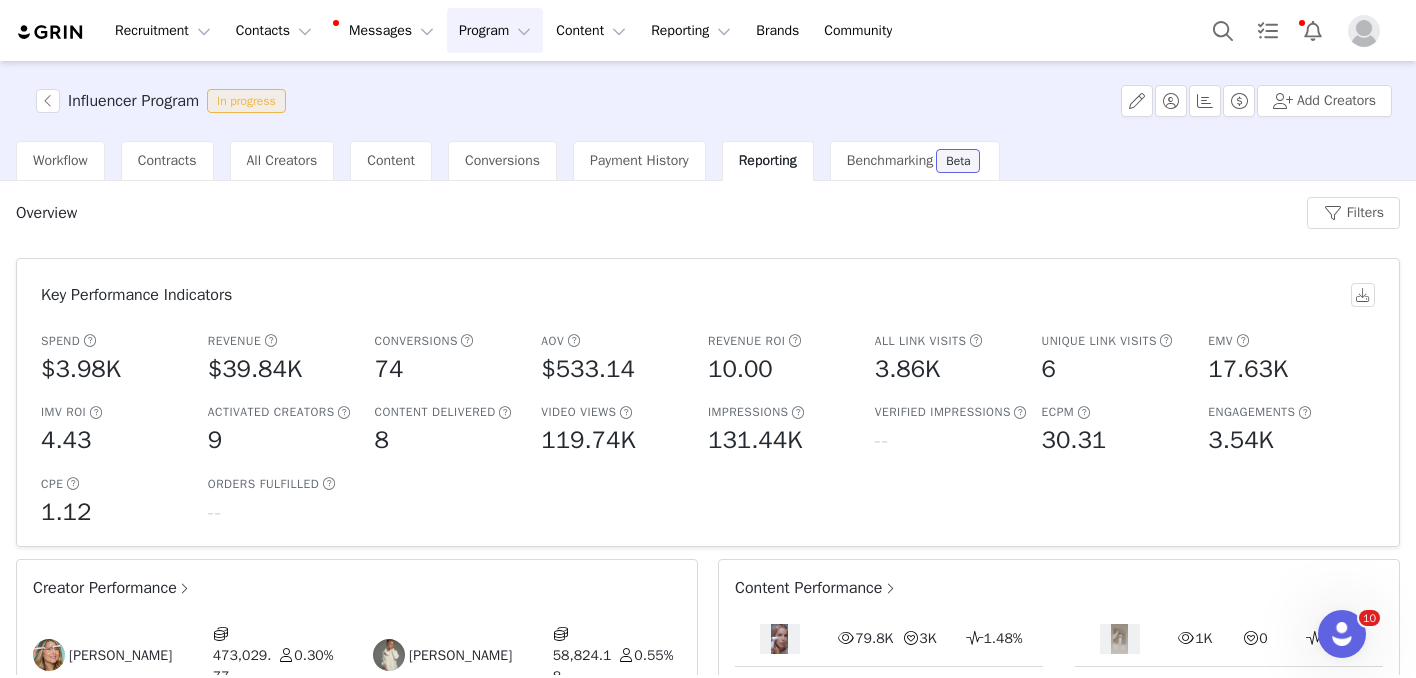 scroll, scrollTop: 253, scrollLeft: 0, axis: vertical 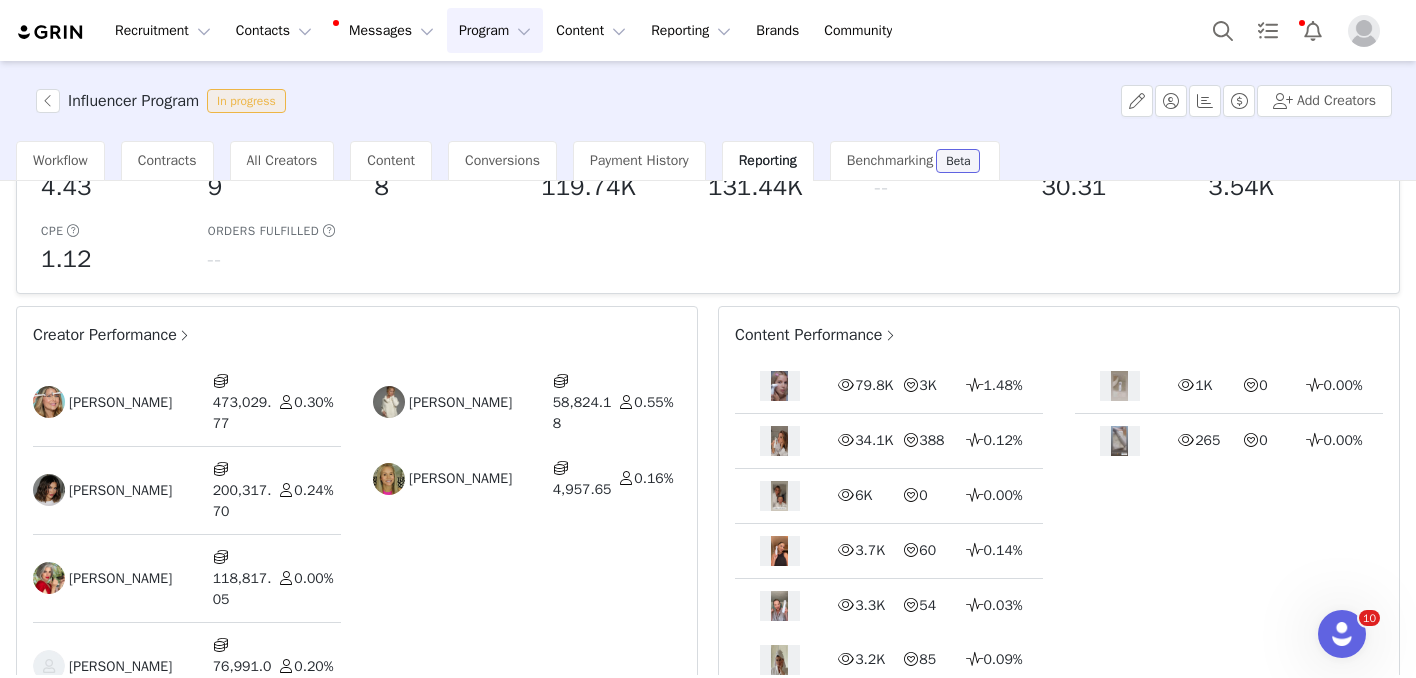 click on "Content Performance" at bounding box center (816, 335) 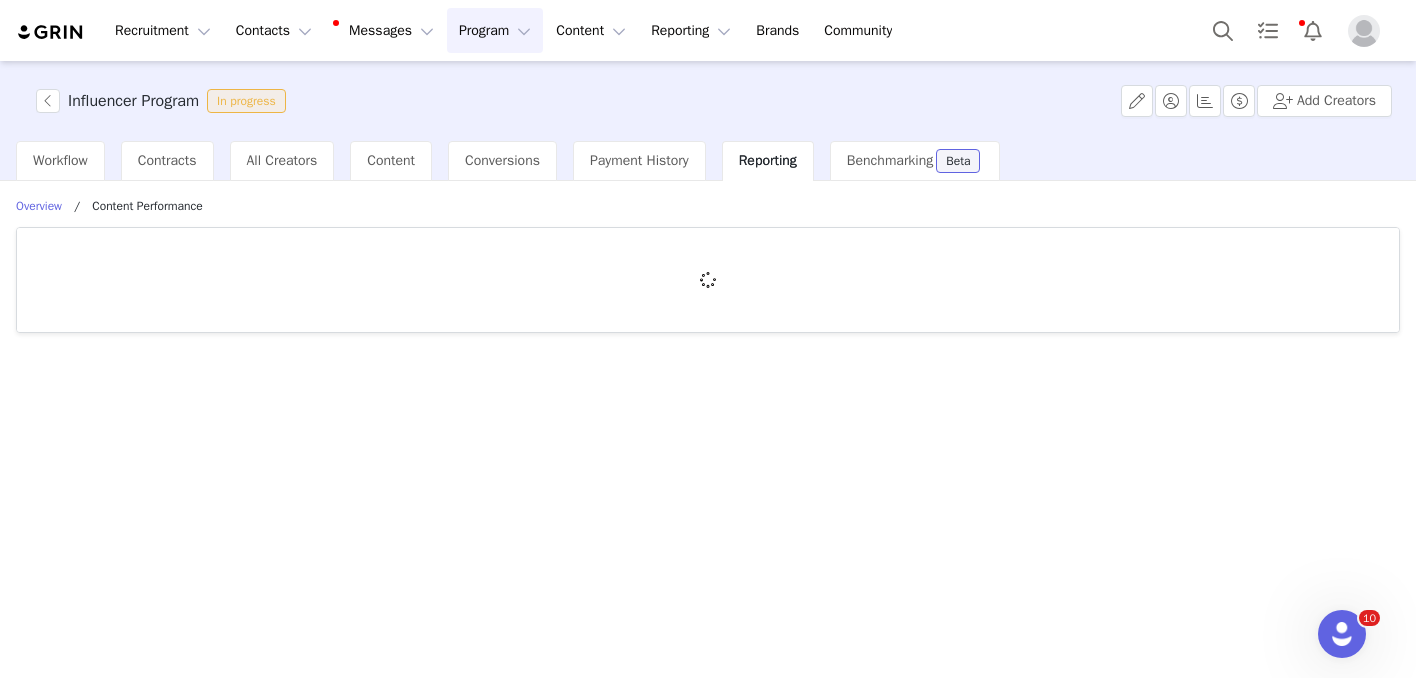 scroll, scrollTop: 0, scrollLeft: 0, axis: both 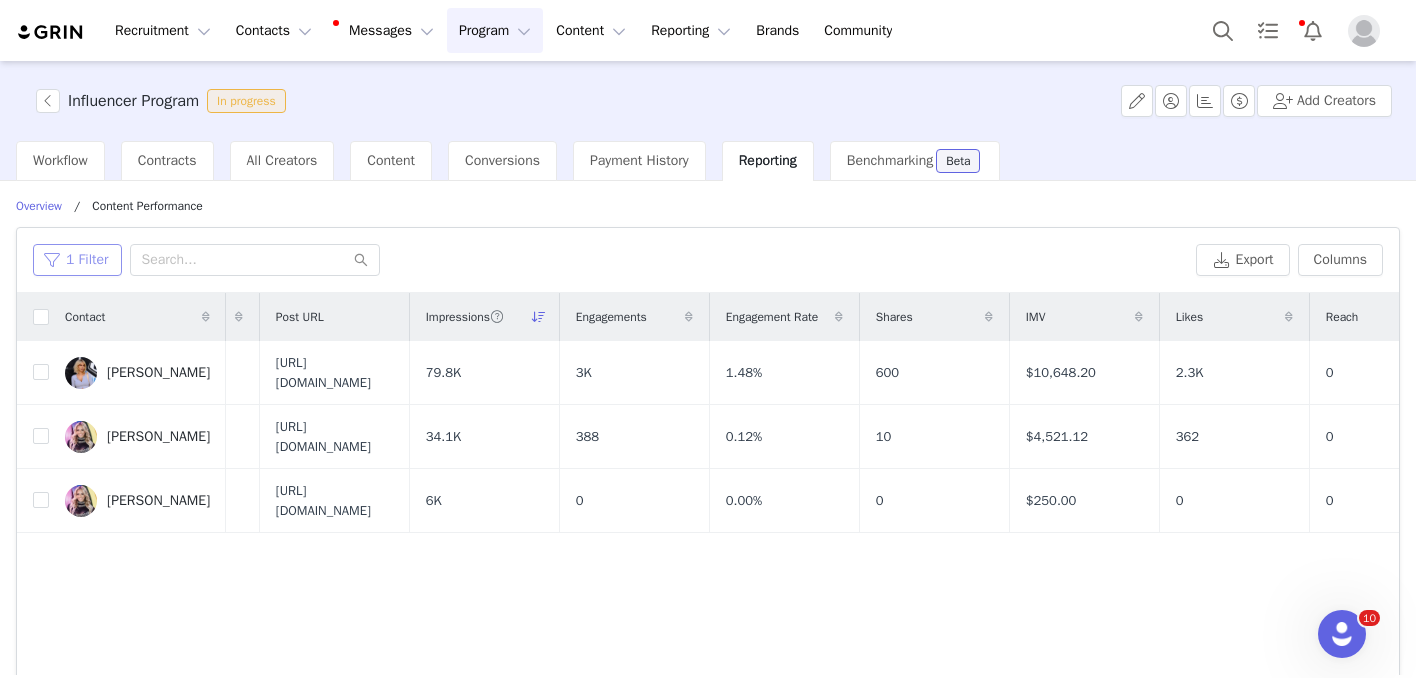 click on "1 Filter" at bounding box center (77, 260) 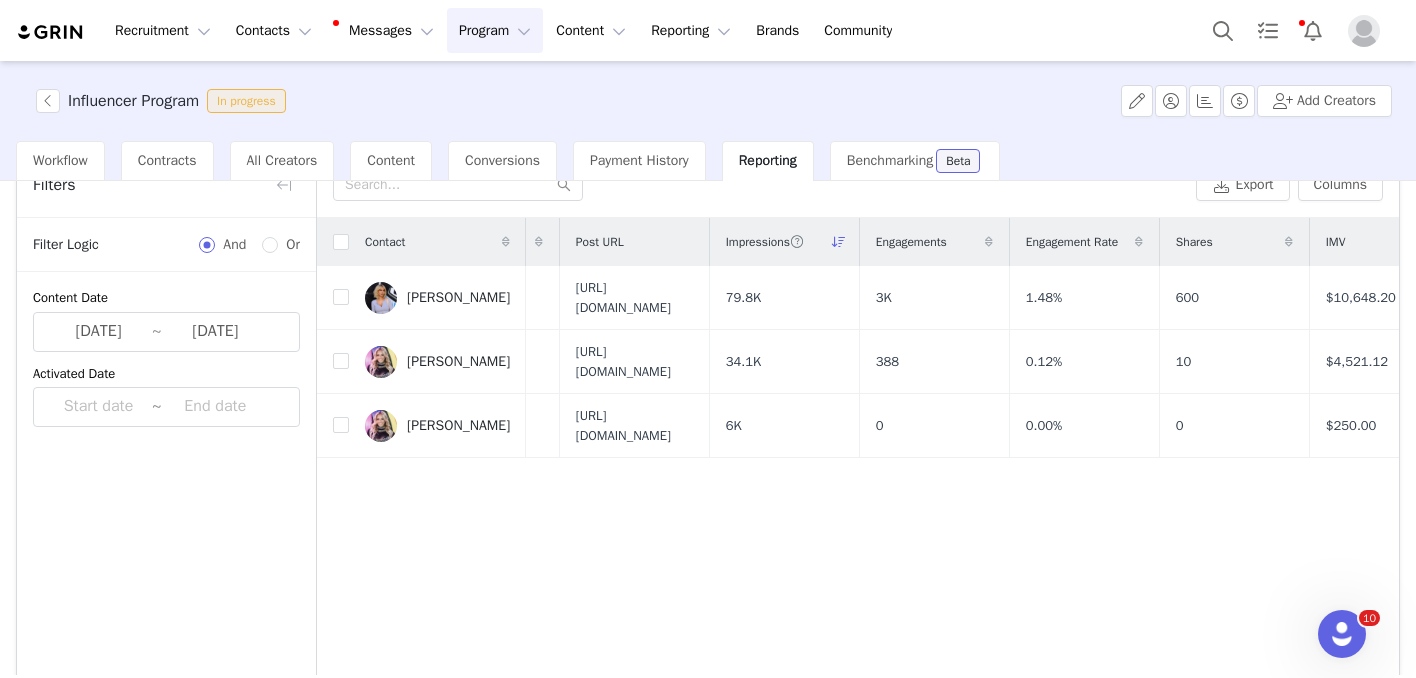 scroll, scrollTop: 50, scrollLeft: 0, axis: vertical 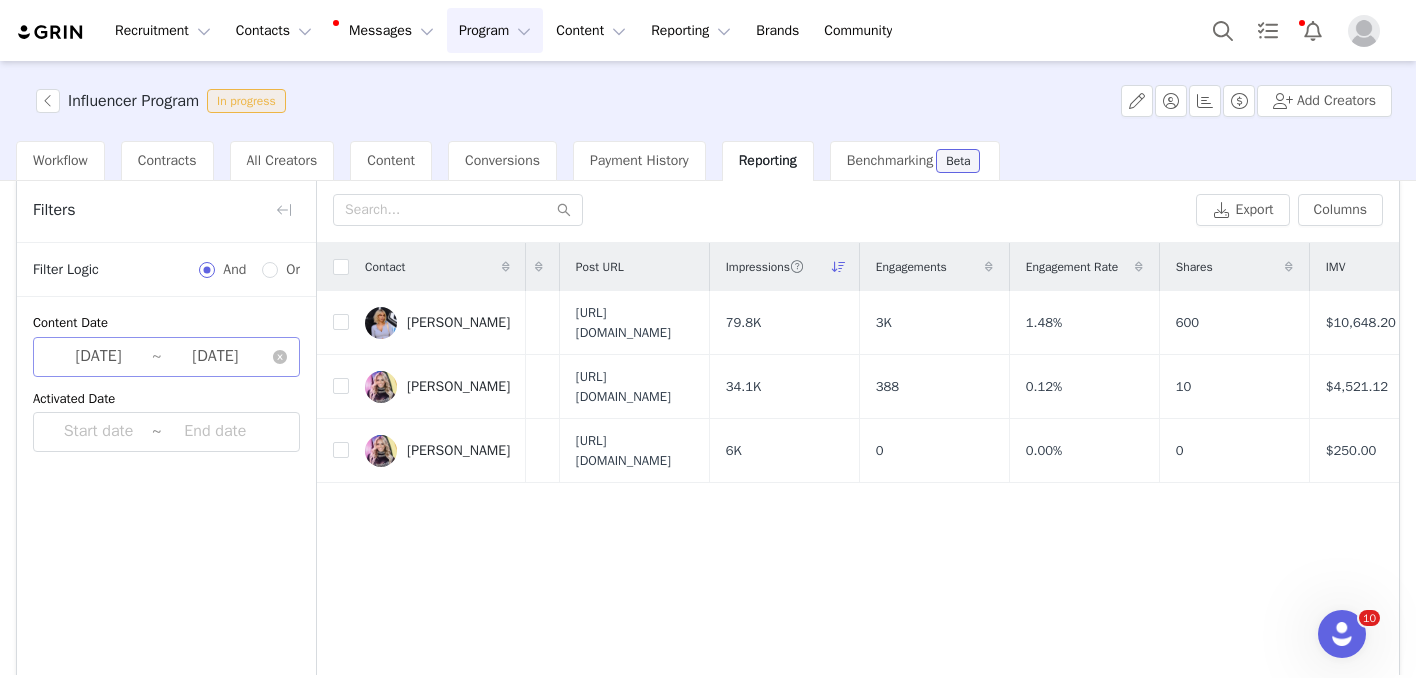 click on "[DATE]" at bounding box center (98, 357) 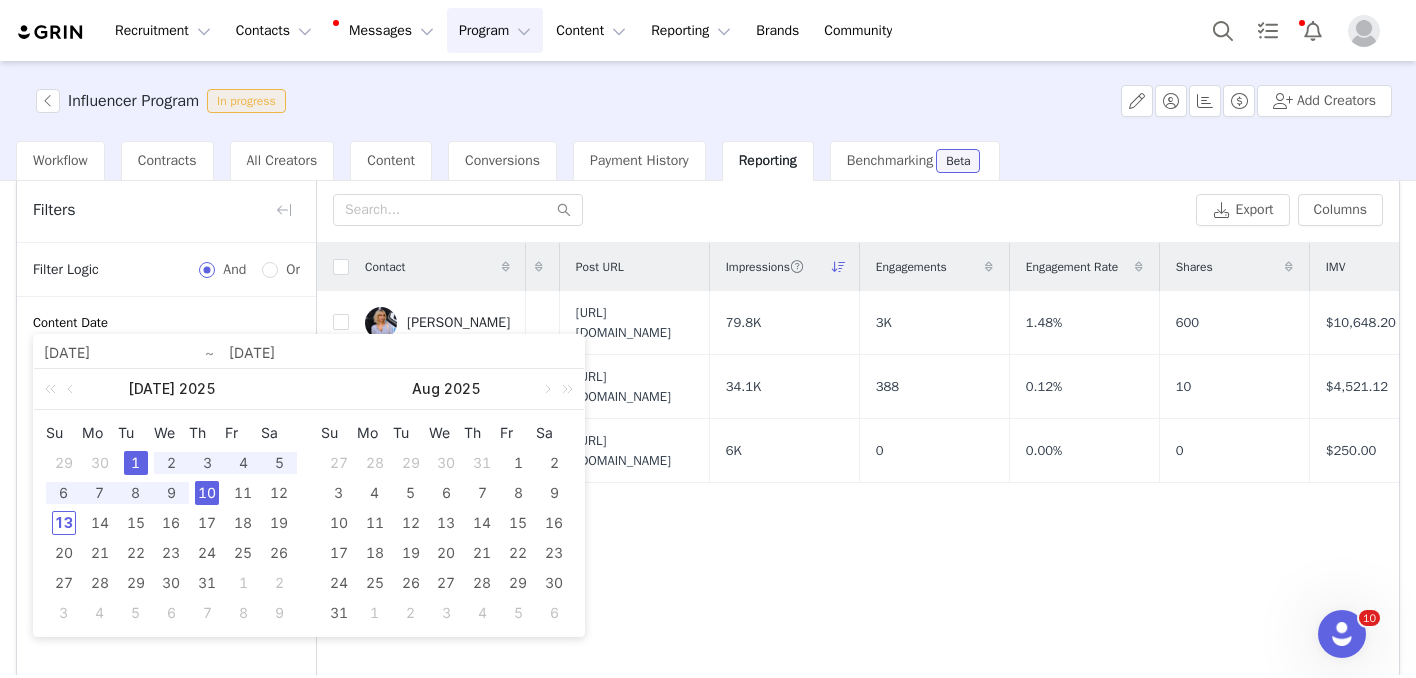 click on "1" at bounding box center [136, 463] 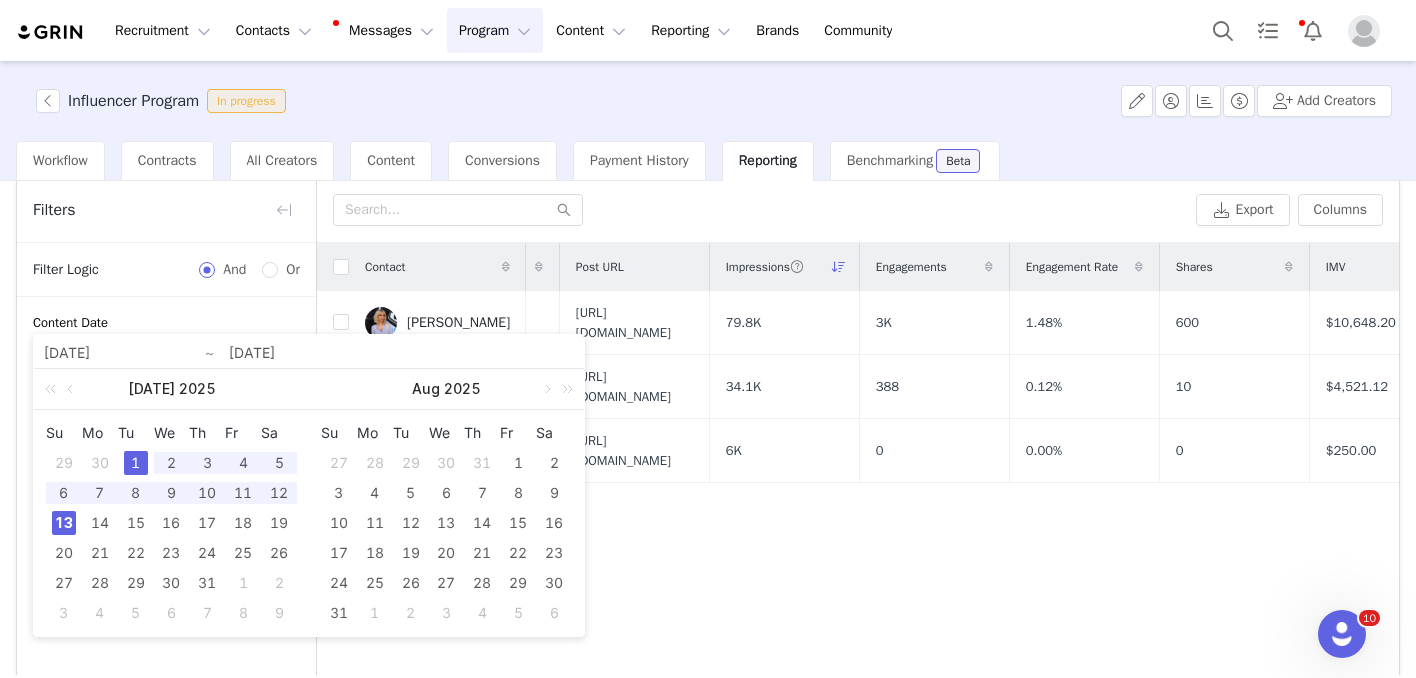 click on "13" at bounding box center [64, 523] 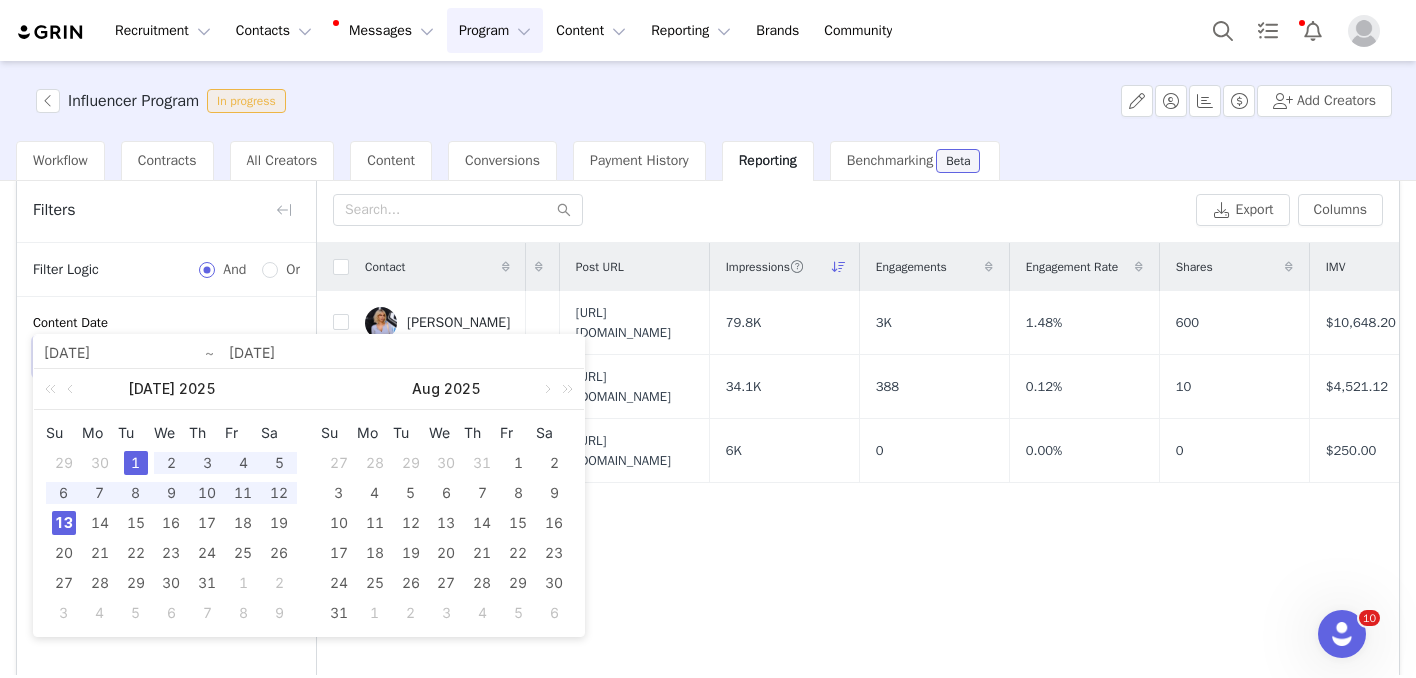 type on "[DATE]" 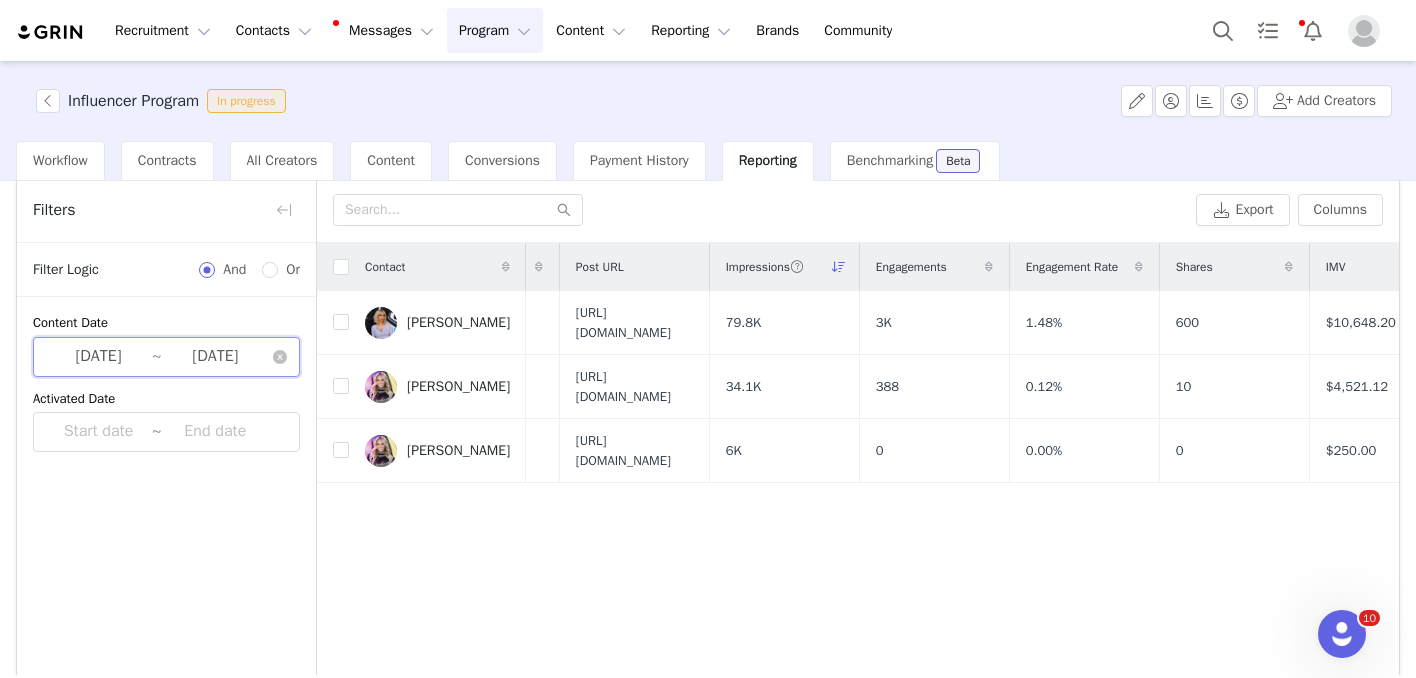 scroll, scrollTop: 168, scrollLeft: 0, axis: vertical 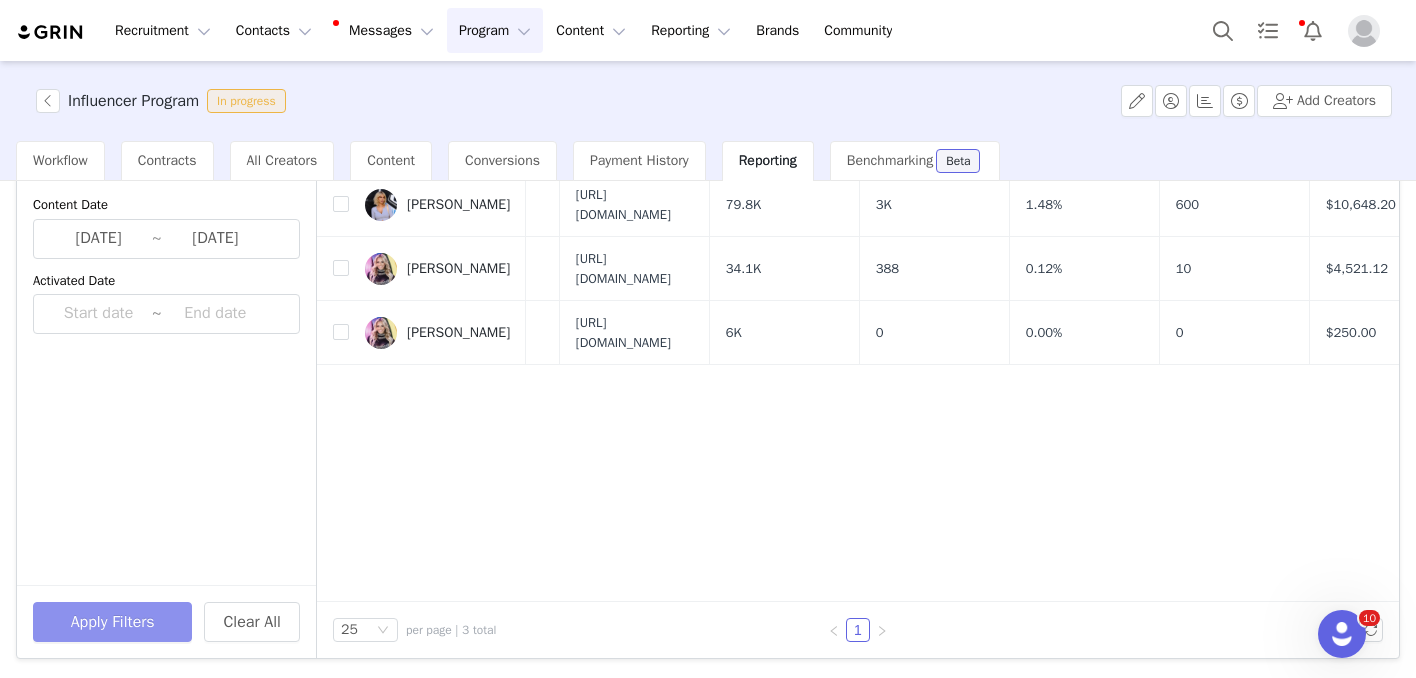 click on "Apply Filters" at bounding box center (112, 622) 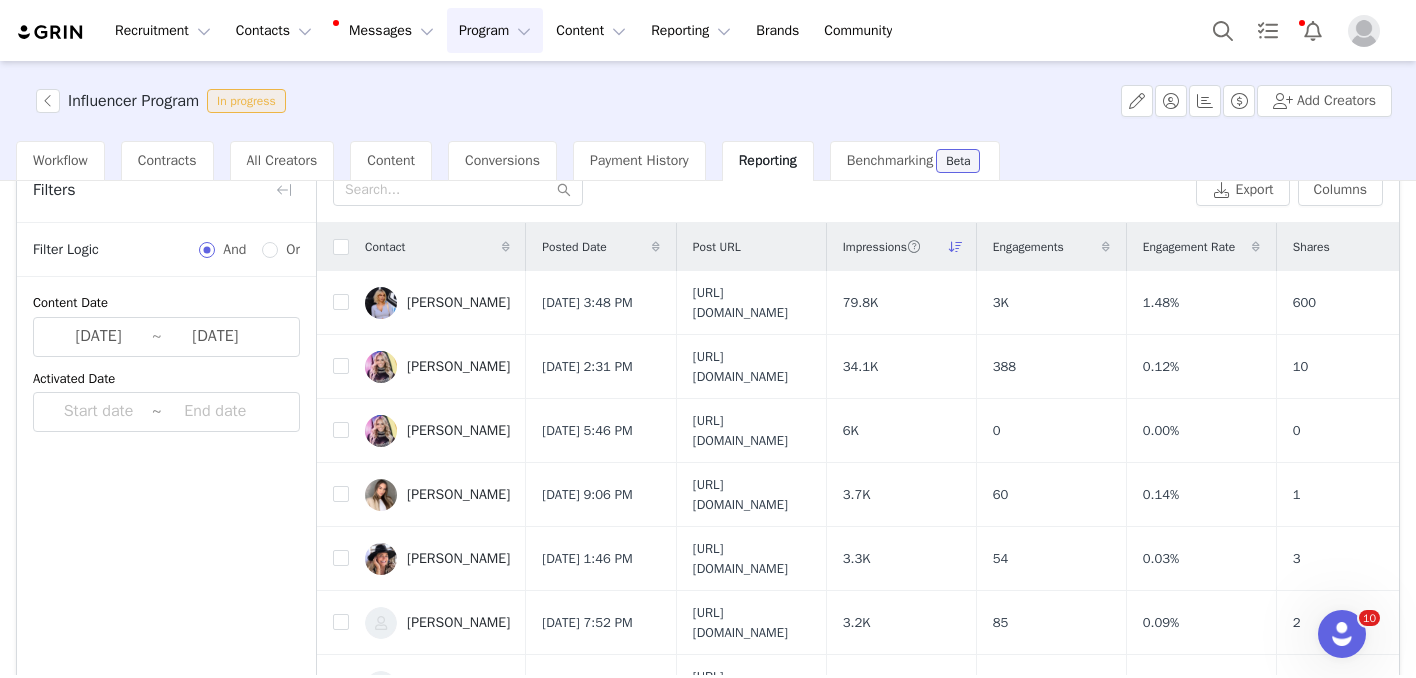 scroll, scrollTop: 0, scrollLeft: 0, axis: both 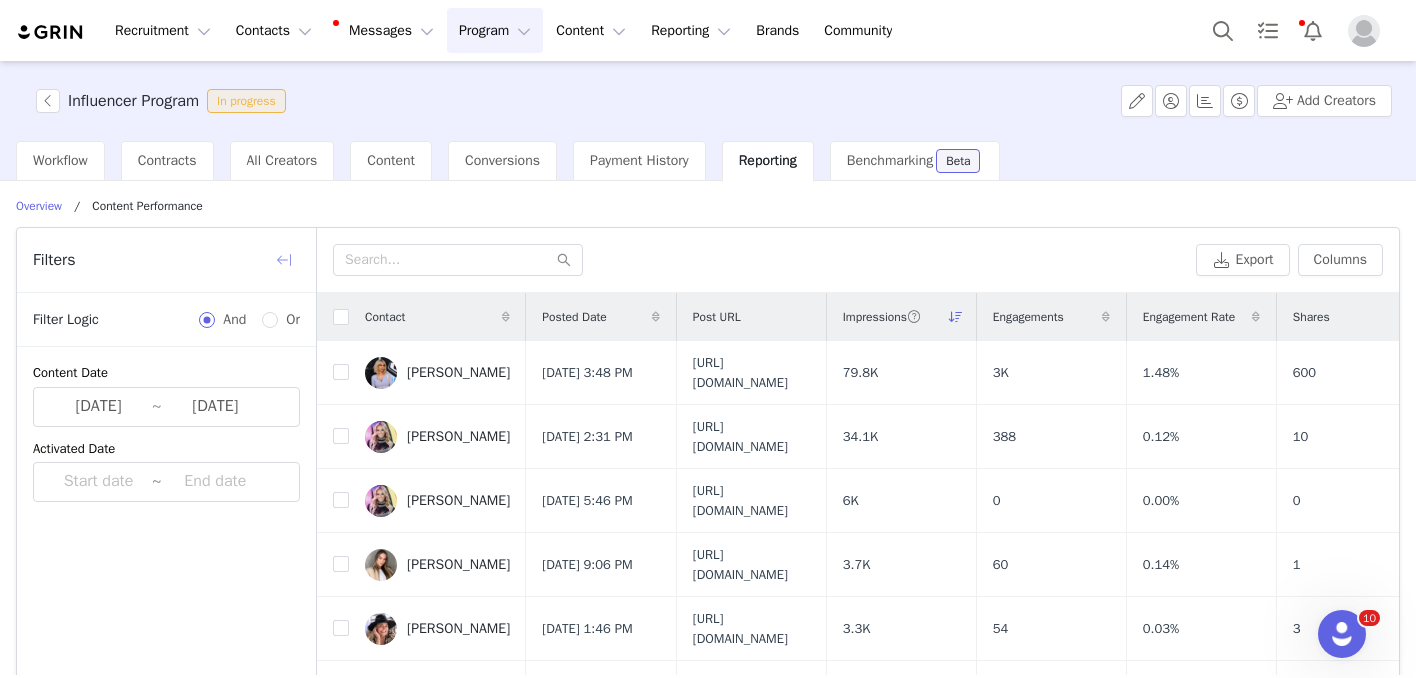 click at bounding box center (284, 260) 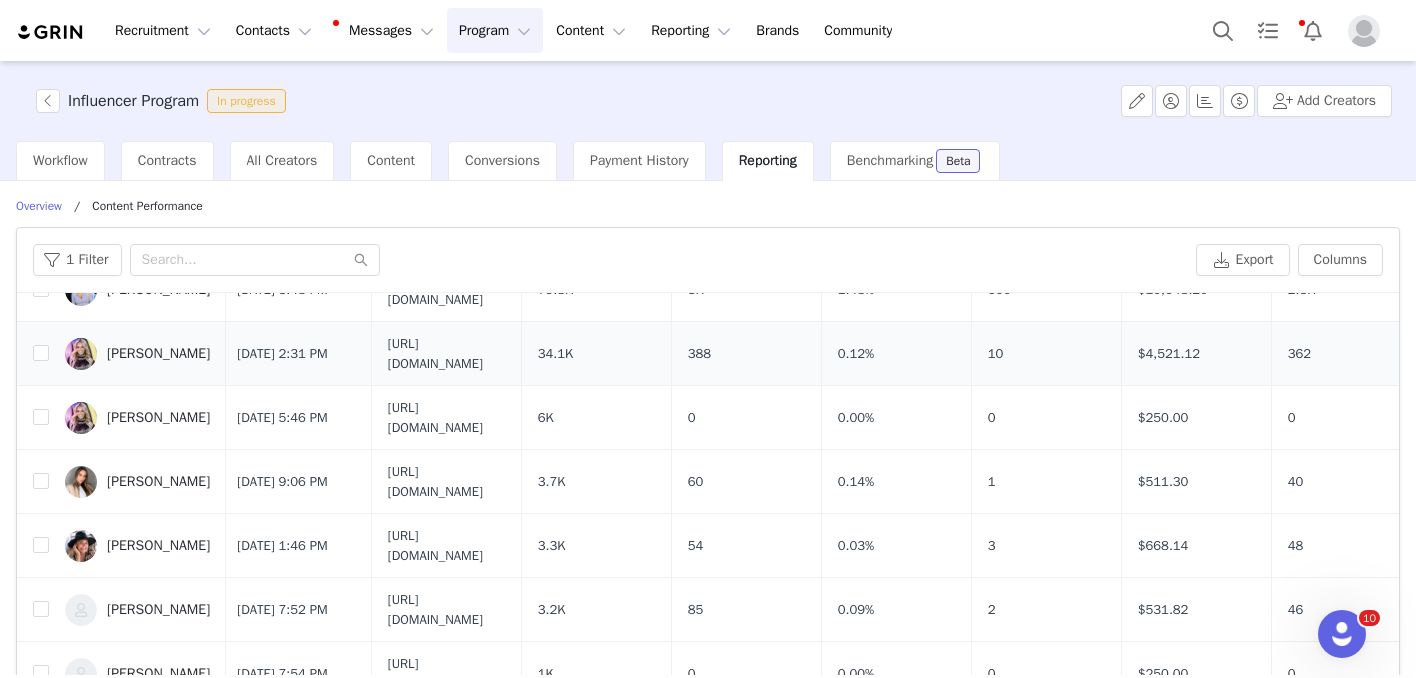 scroll, scrollTop: 98, scrollLeft: 5, axis: both 